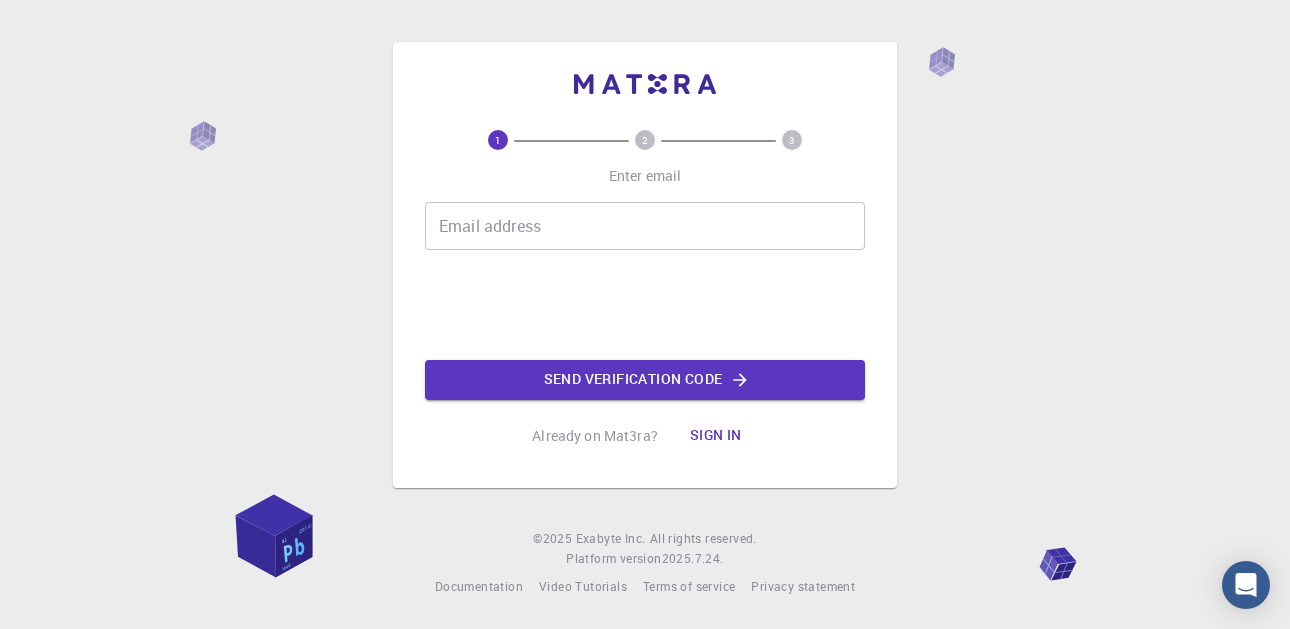 scroll, scrollTop: 0, scrollLeft: 0, axis: both 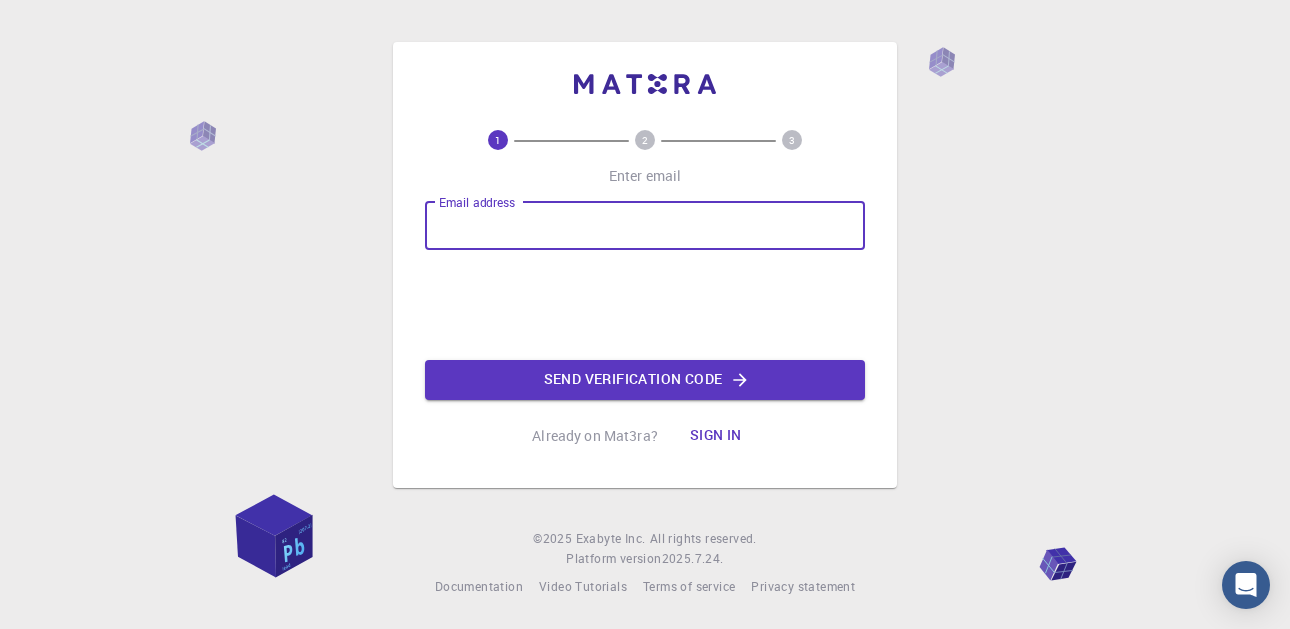 click on "Email address" at bounding box center [645, 226] 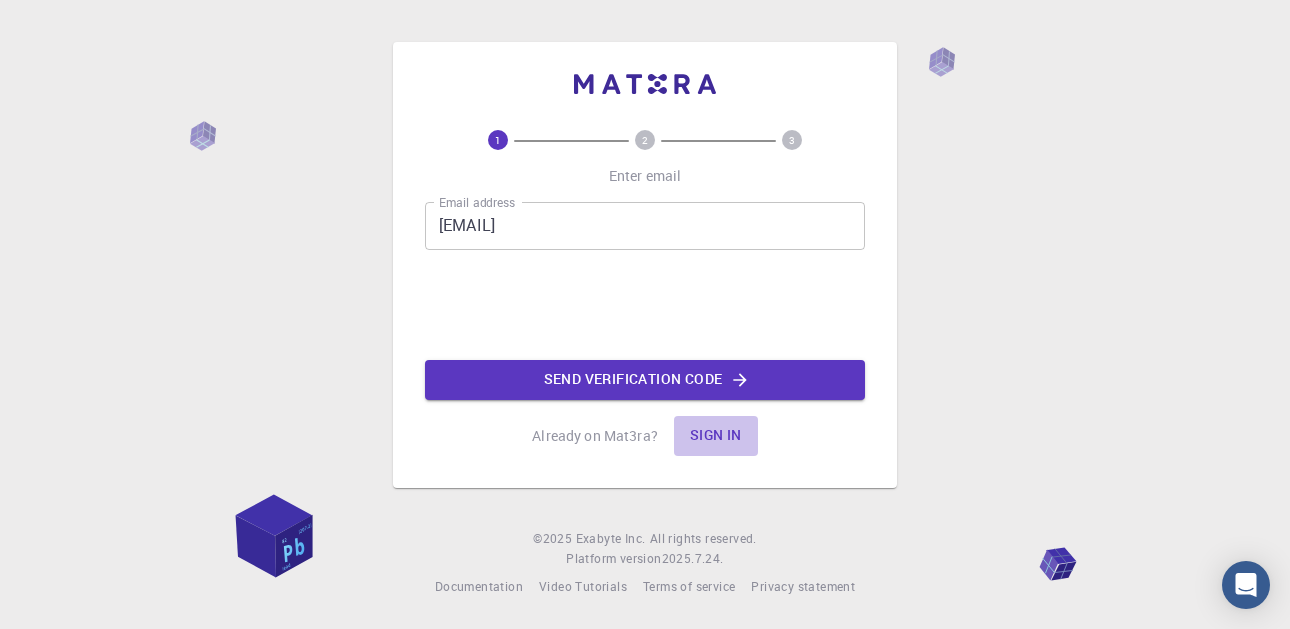 click on "Sign in" at bounding box center [716, 436] 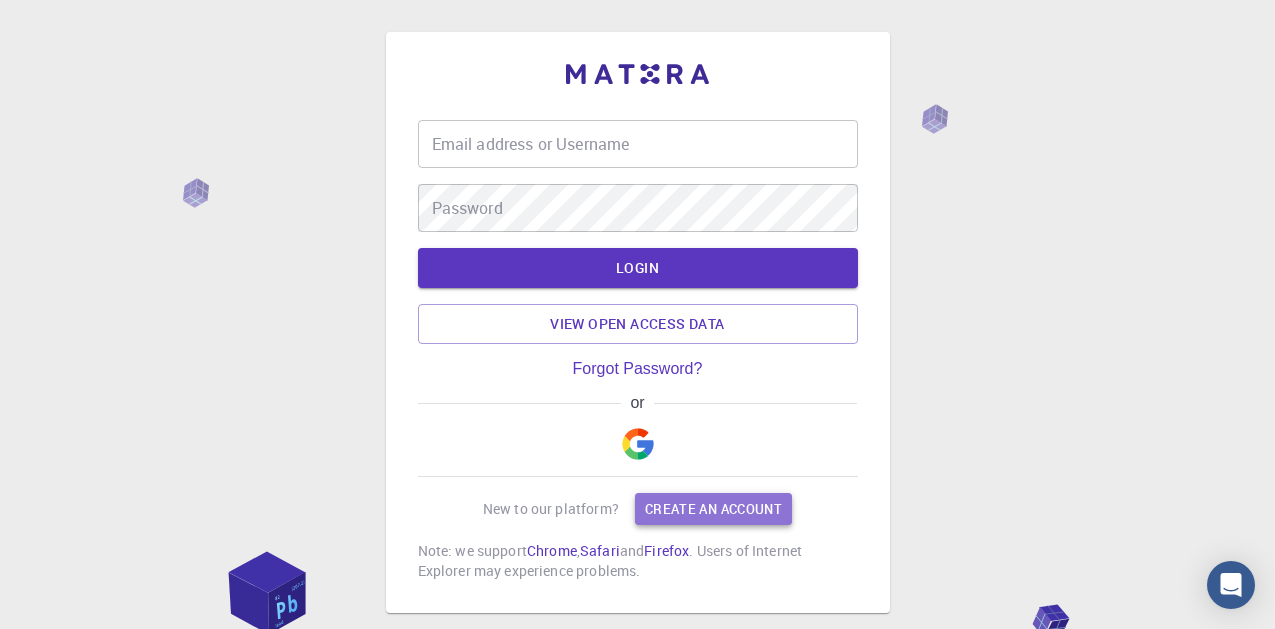 click on "Create an account" at bounding box center (713, 509) 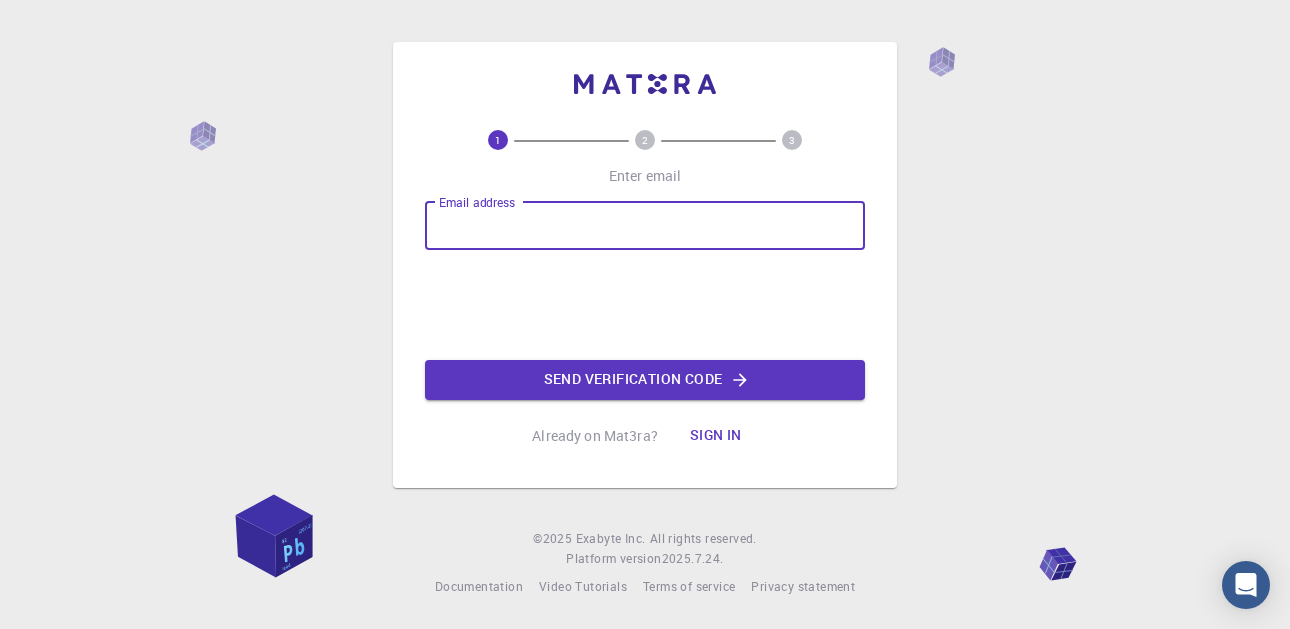 click on "Email address" at bounding box center (645, 226) 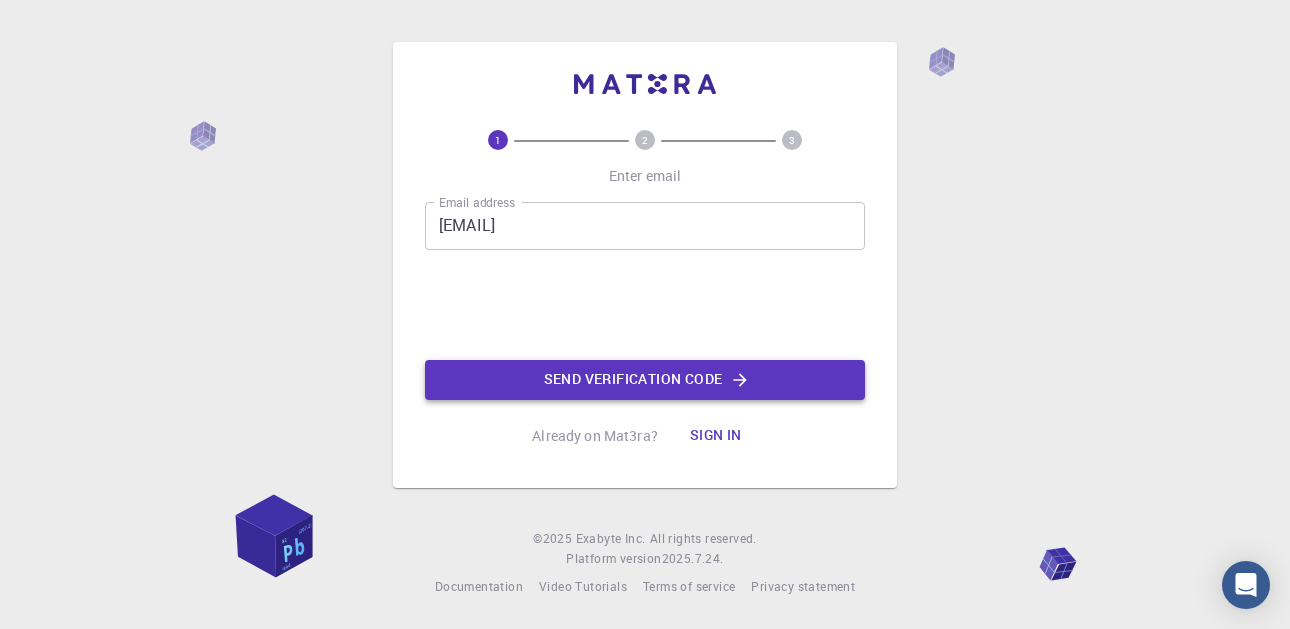 click on "Send verification code" 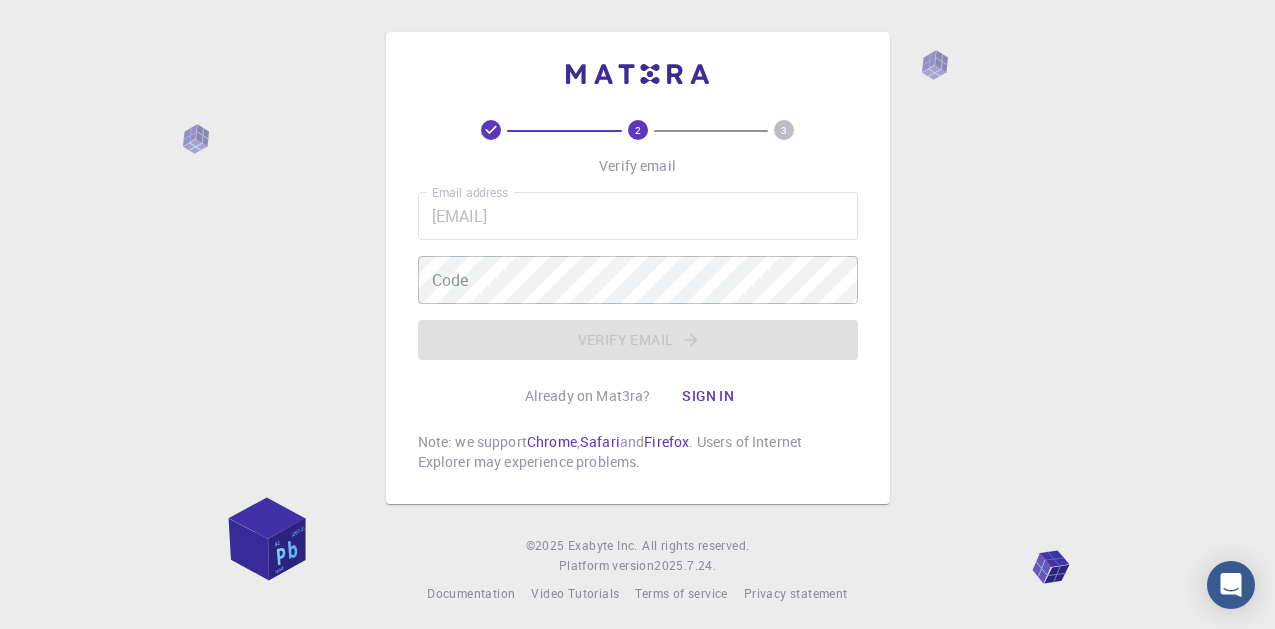 click on "2 3 Verify email Email address [EMAIL] Email address Code Code Verify email Already on Mat3ra? Sign in Note: we support Chrome , Safari and Firefox . Users of Internet Explorer may experience problems." at bounding box center [638, 296] 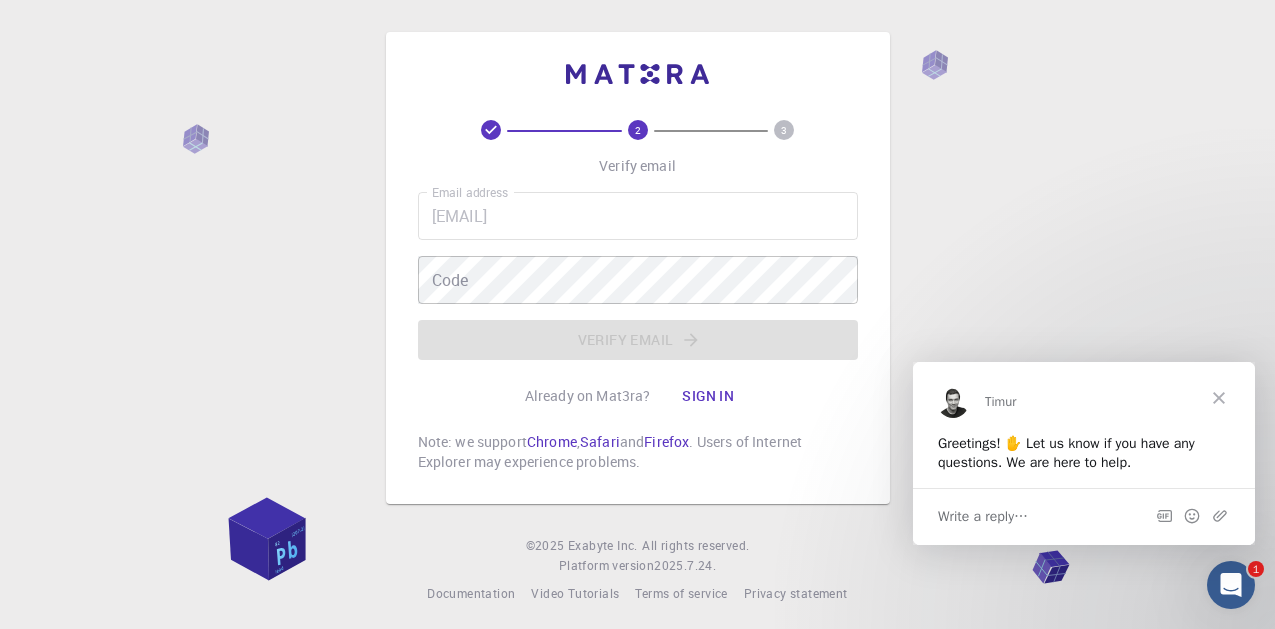 scroll, scrollTop: 0, scrollLeft: 0, axis: both 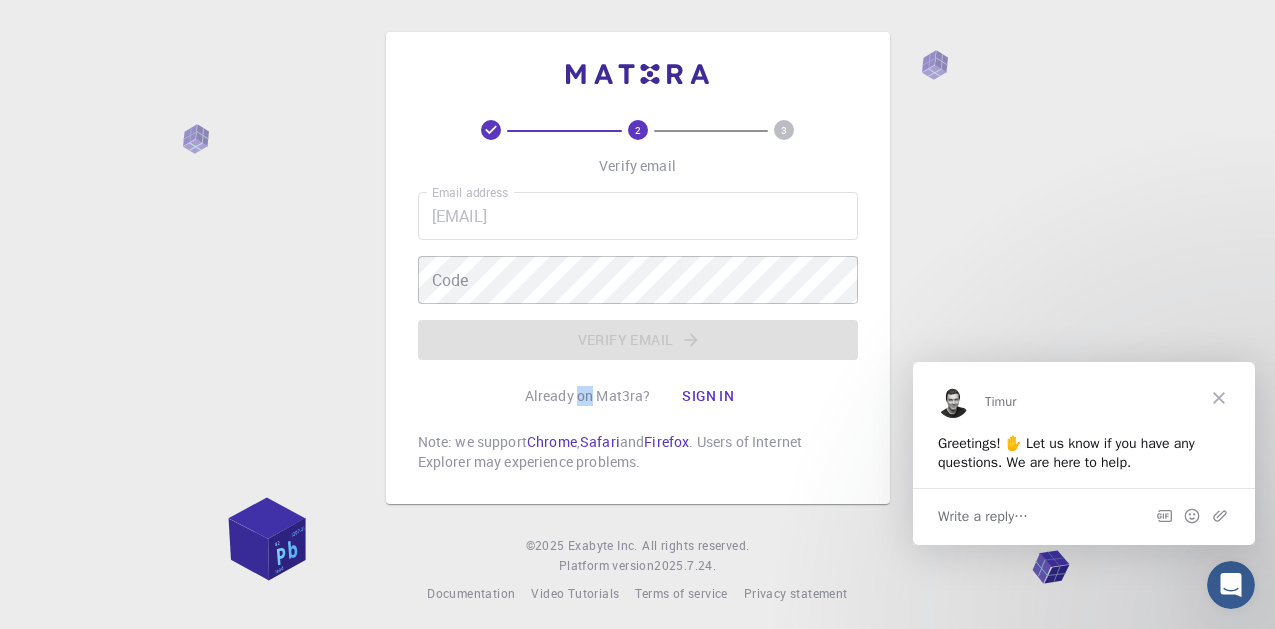 click on "2 3 Verify email Email address [EMAIL] Email address Code Code Verify email Already on Mat3ra? Sign in Note: we support Chrome , Safari and Firefox . Users of Internet Explorer may experience problems." at bounding box center (638, 296) 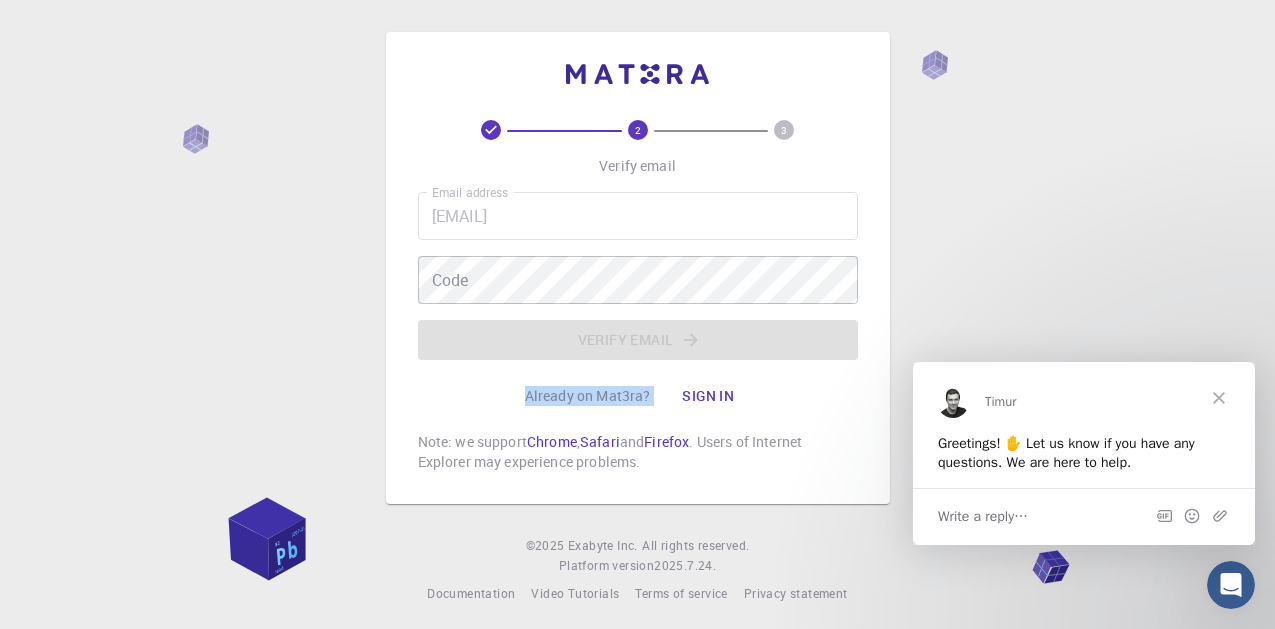 click on "2 3 Verify email Email address [EMAIL] Email address Code Code Verify email Already on Mat3ra? Sign in Note: we support Chrome , Safari and Firefox . Users of Internet Explorer may experience problems." at bounding box center [638, 296] 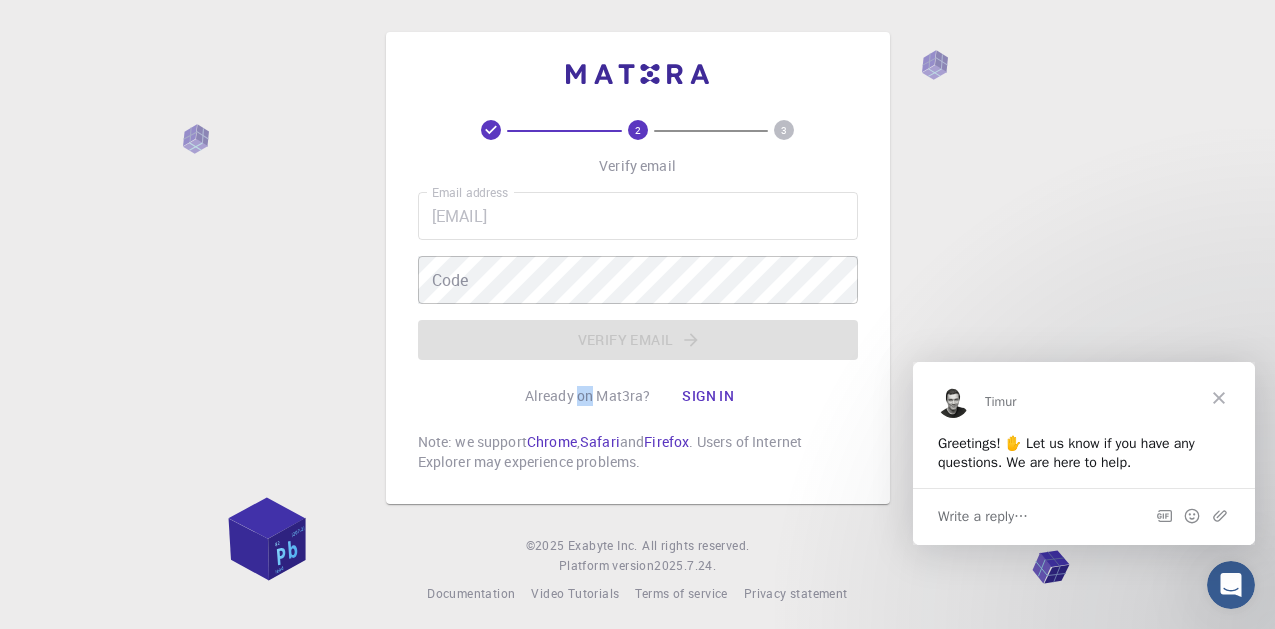 click on "2 3 Verify email Email address [EMAIL] Email address Code Code Verify email Already on Mat3ra? Sign in Note: we support Chrome , Safari and Firefox . Users of Internet Explorer may experience problems." at bounding box center (638, 296) 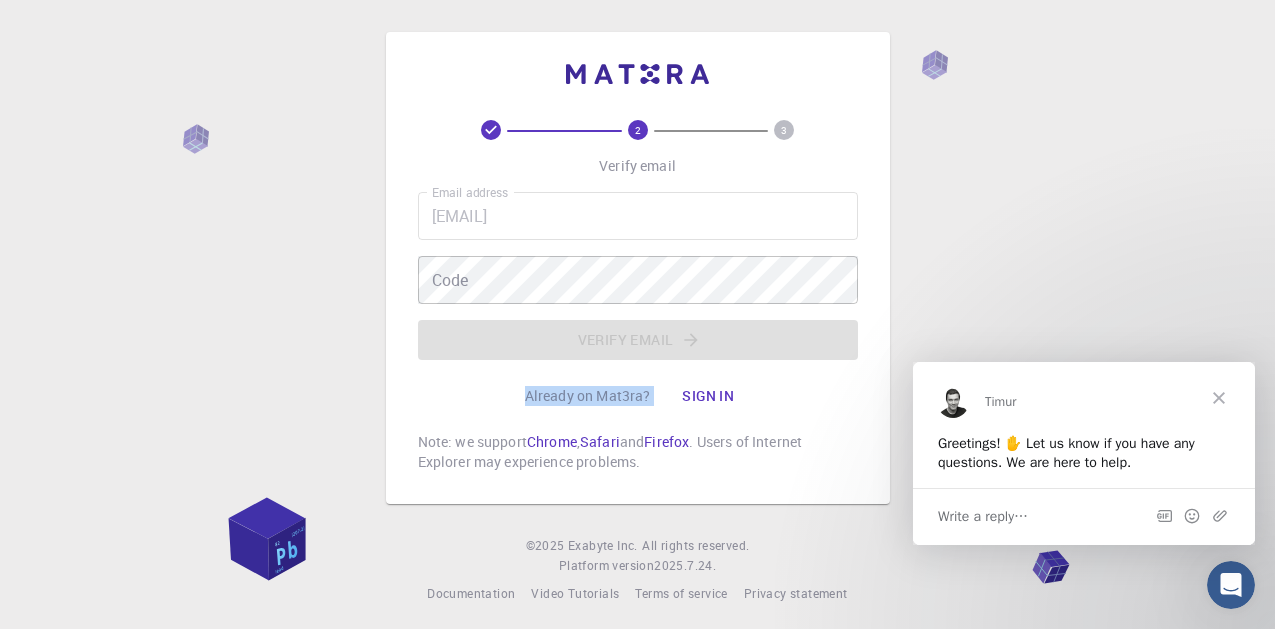 click on "2 3 Verify email Email address [EMAIL] Email address Code Code Verify email Already on Mat3ra? Sign in Note: we support Chrome , Safari and Firefox . Users of Internet Explorer may experience problems." at bounding box center [638, 296] 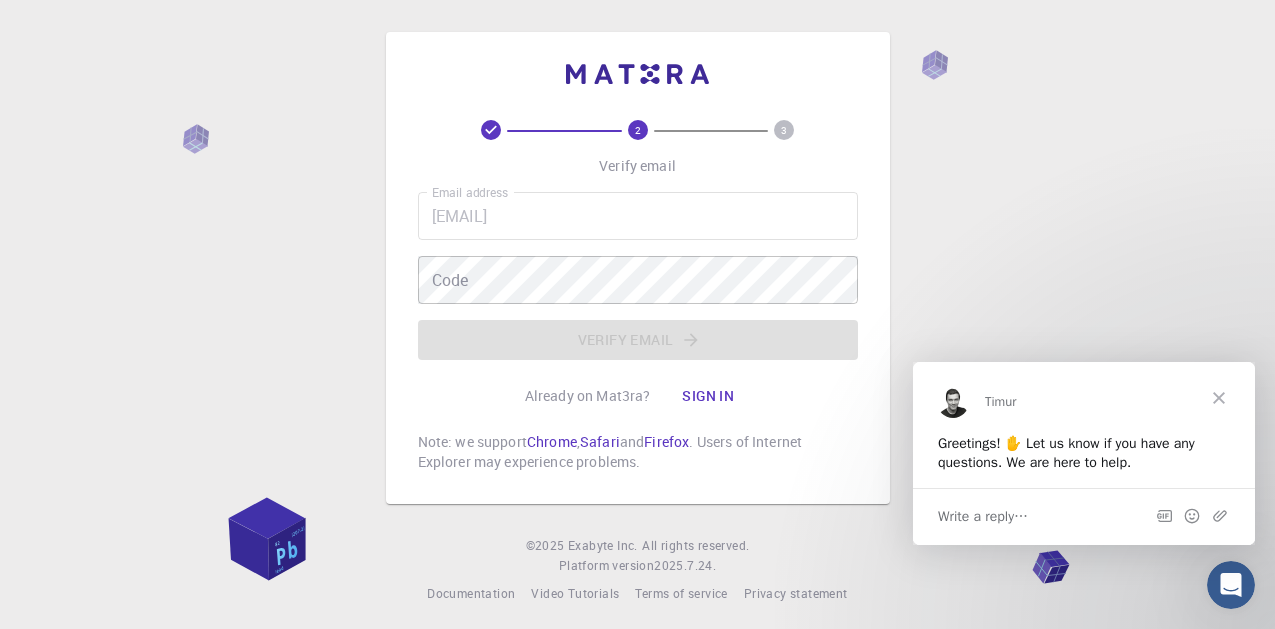 click on "2 3 Verify email Email address [EMAIL] Email address Code Code Verify email Already on Mat3ra? Sign in Note: we support Chrome , Safari and Firefox . Users of Internet Explorer may experience problems." at bounding box center [638, 296] 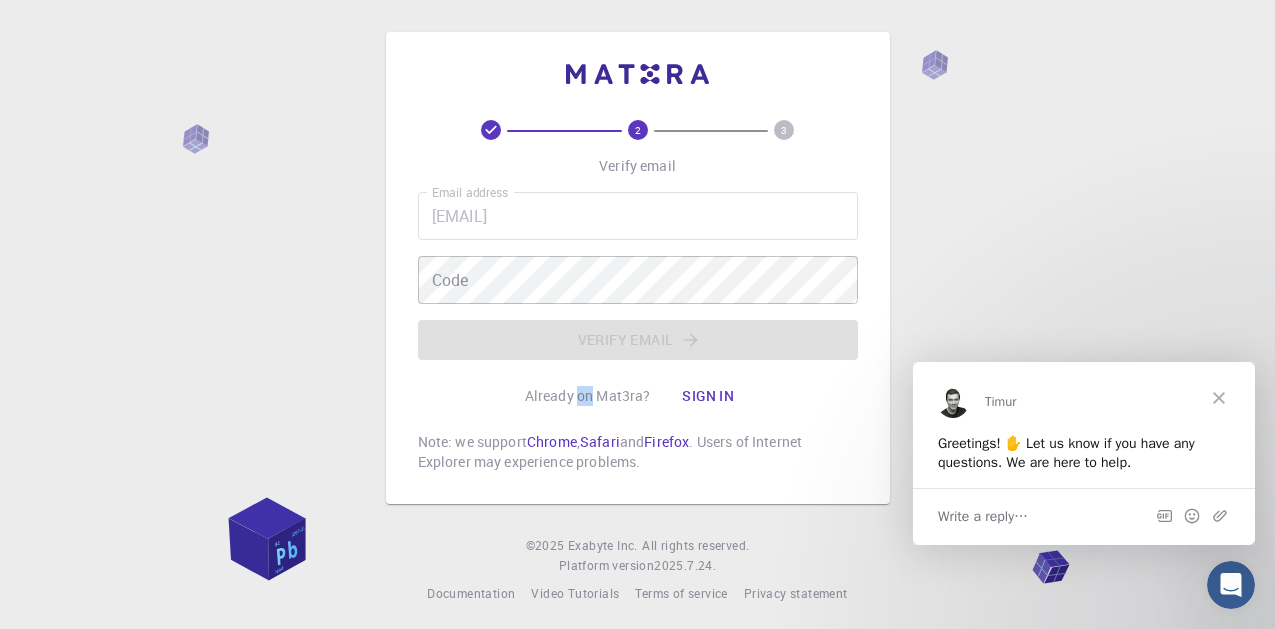 click on "2 3 Verify email Email address [EMAIL] Email address Code Code Verify email Already on Mat3ra? Sign in Note: we support Chrome , Safari and Firefox . Users of Internet Explorer may experience problems." at bounding box center (638, 296) 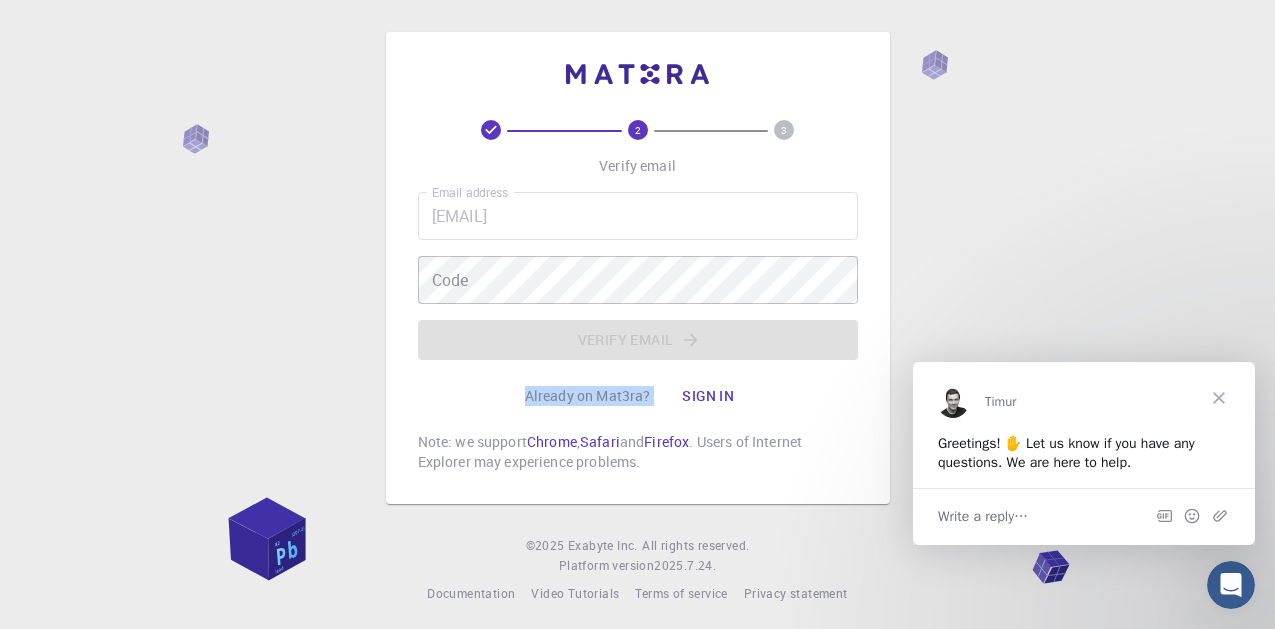 click on "2 3 Verify email Email address [EMAIL] Email address Code Code Verify email Already on Mat3ra? Sign in Note: we support Chrome , Safari and Firefox . Users of Internet Explorer may experience problems." at bounding box center [638, 296] 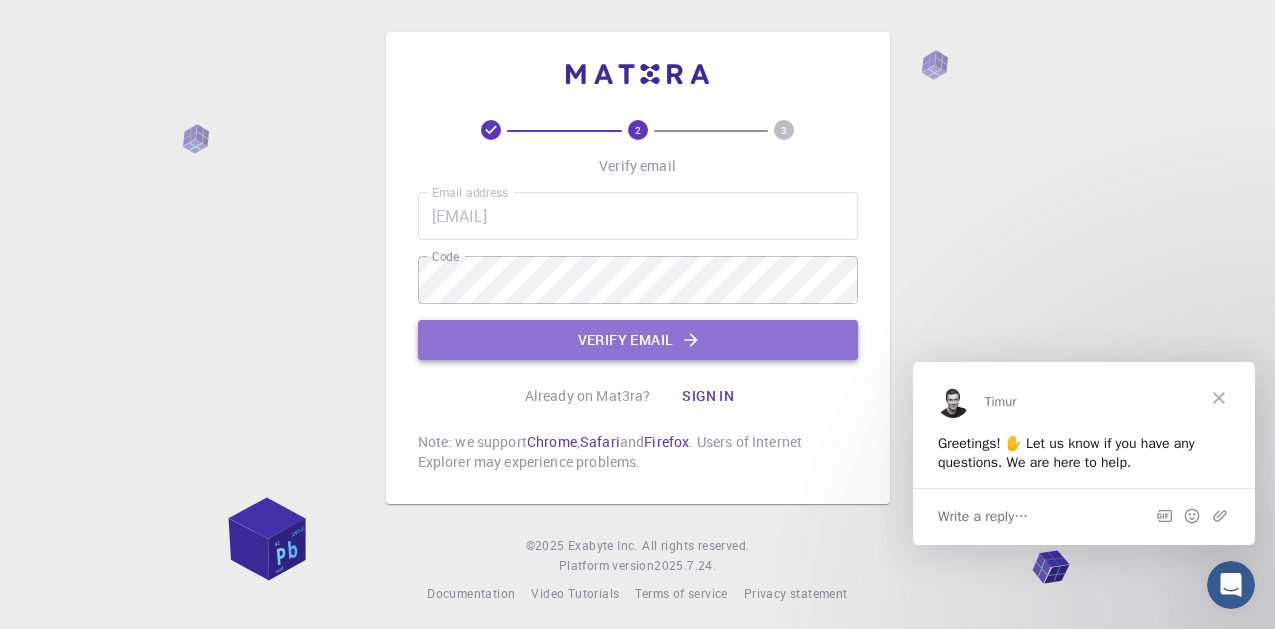 click on "Verify email" 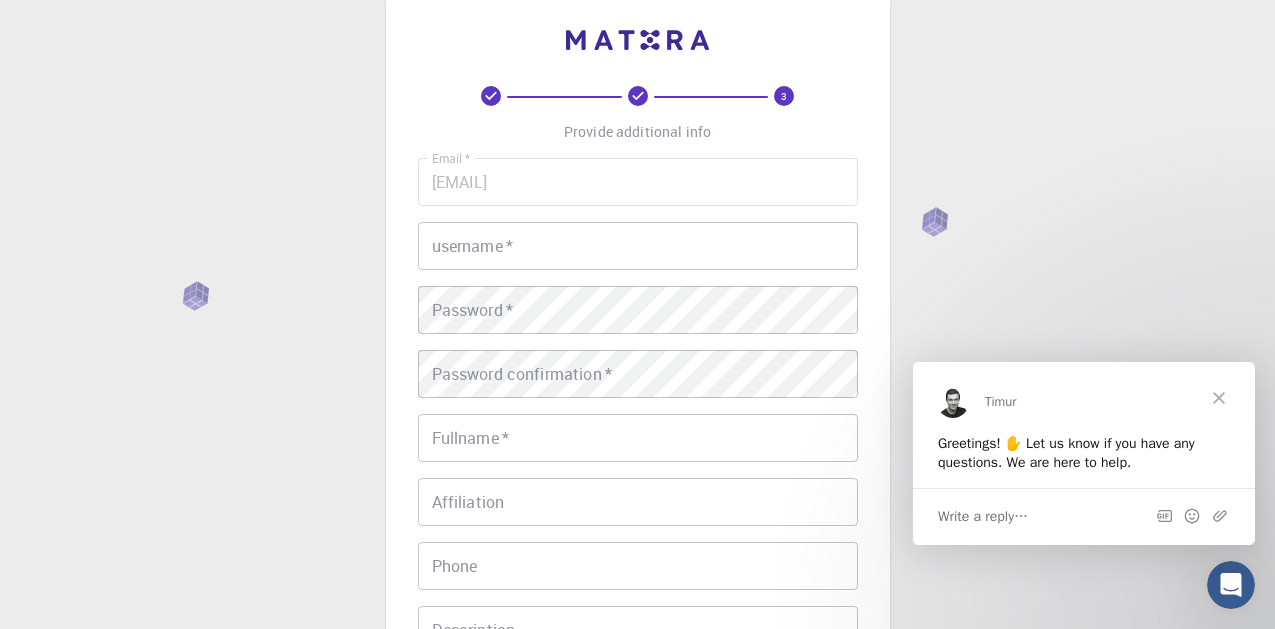 scroll, scrollTop: 0, scrollLeft: 0, axis: both 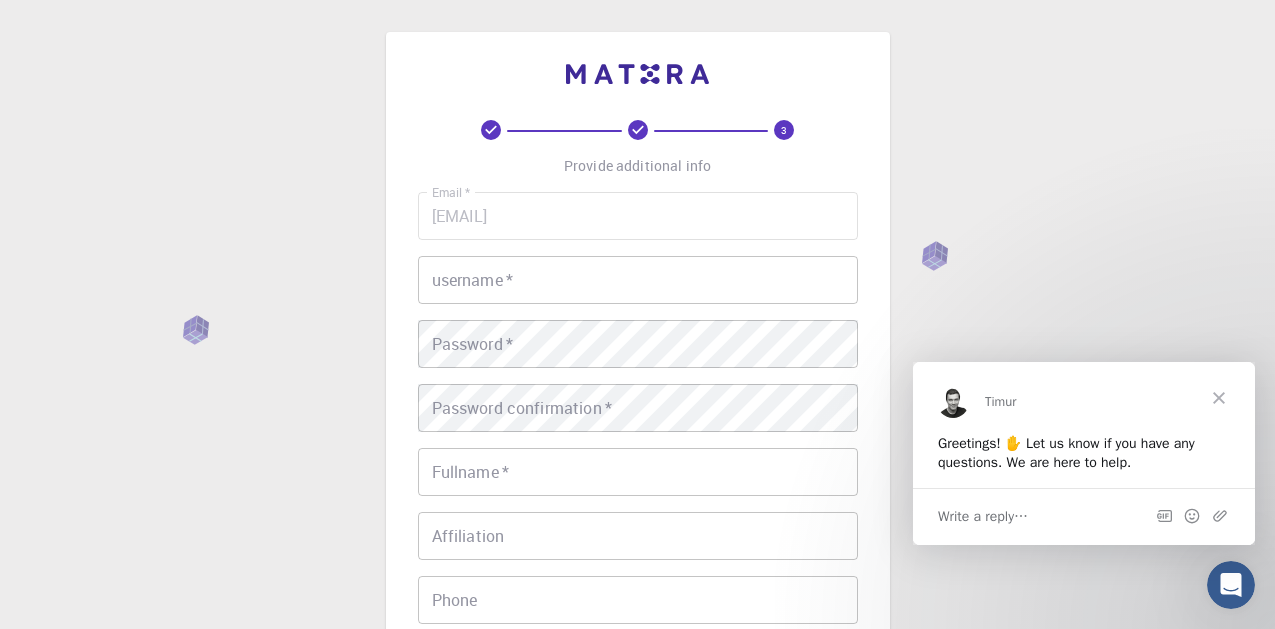 click on "username   *" at bounding box center [638, 280] 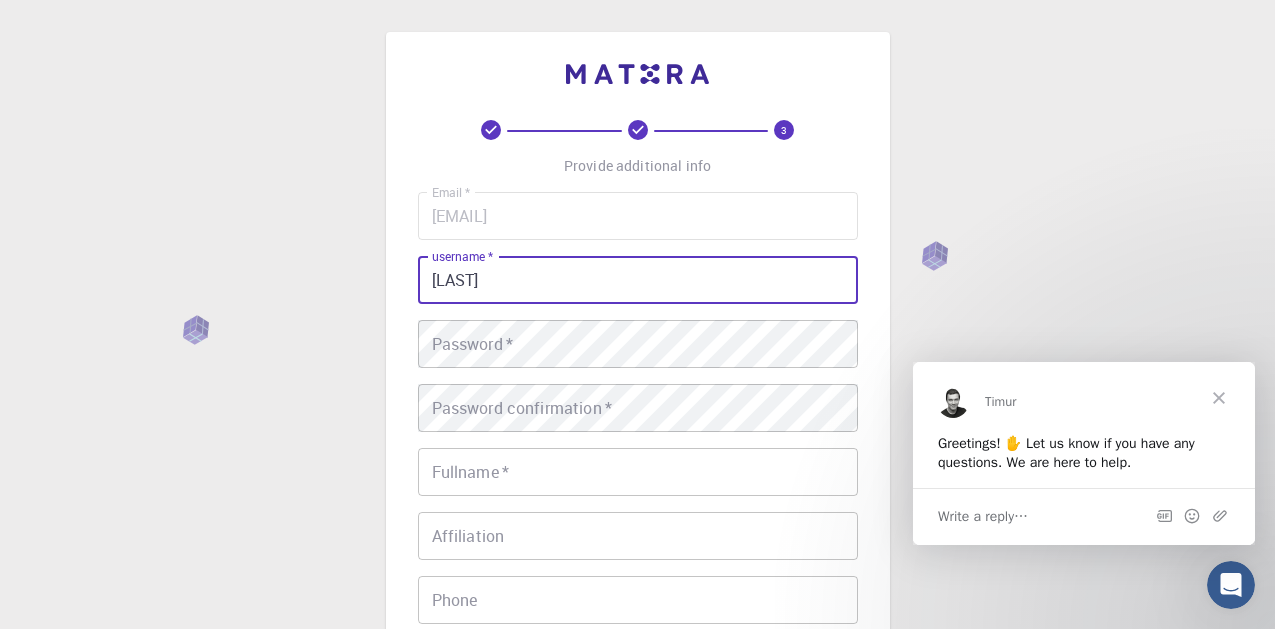type on "[LAST]" 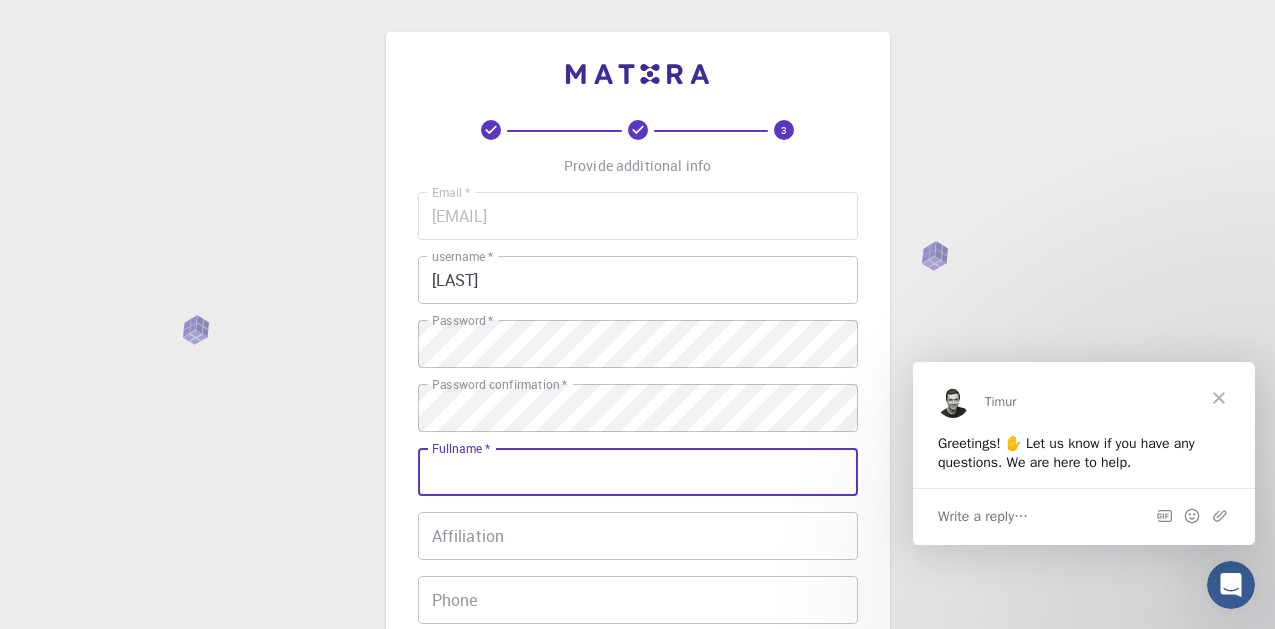 click on "Fullname   *" at bounding box center [638, 472] 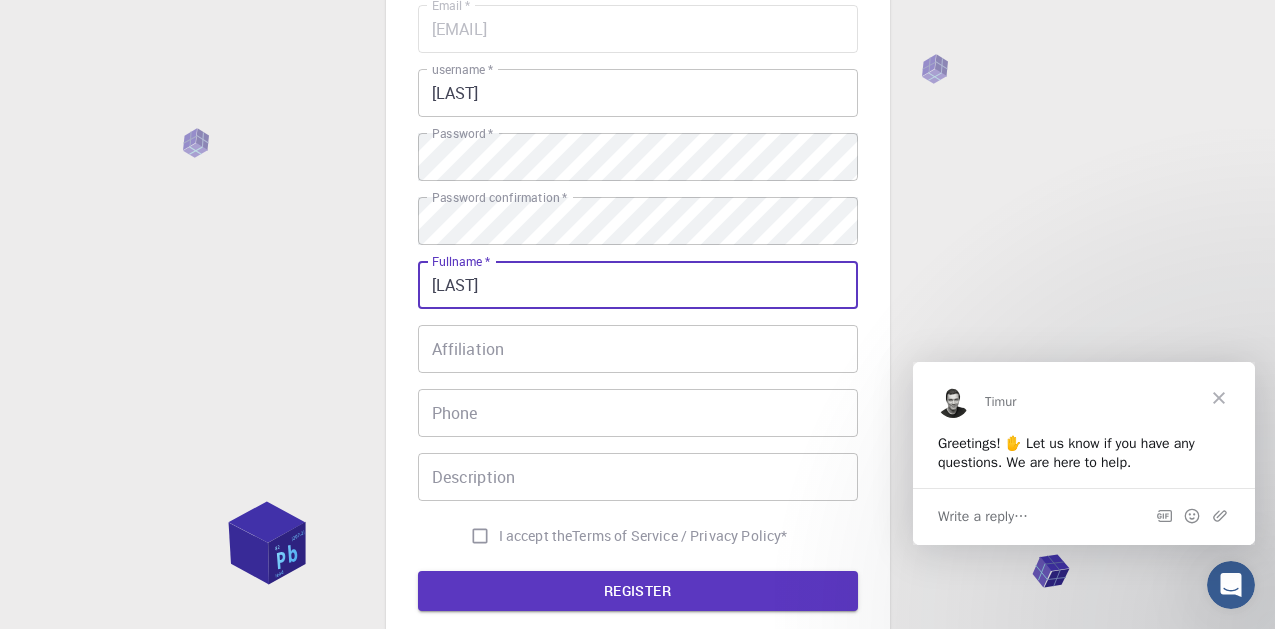 scroll, scrollTop: 200, scrollLeft: 0, axis: vertical 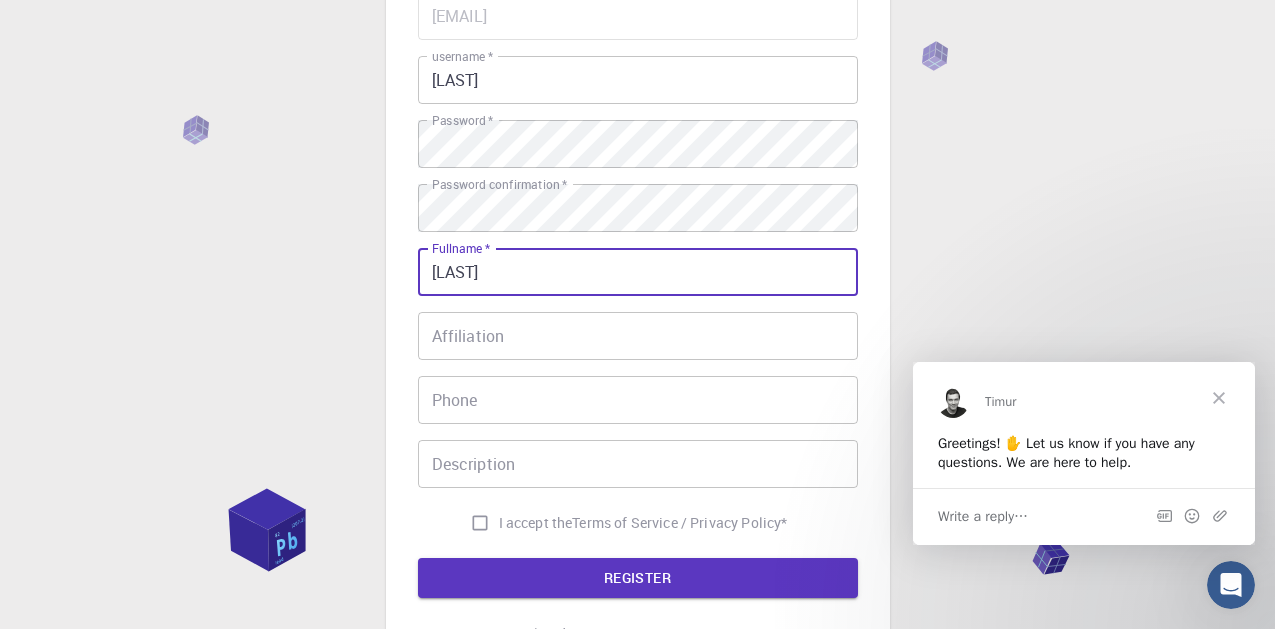 type on "[LAST]" 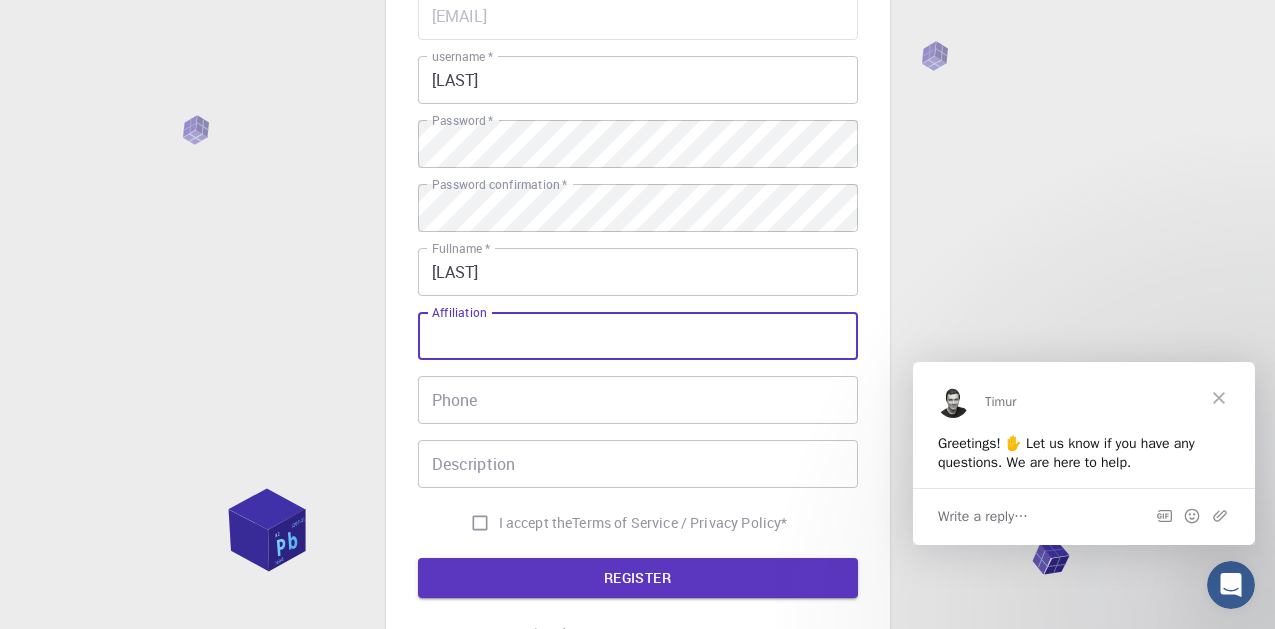 click on "Affiliation" at bounding box center [638, 336] 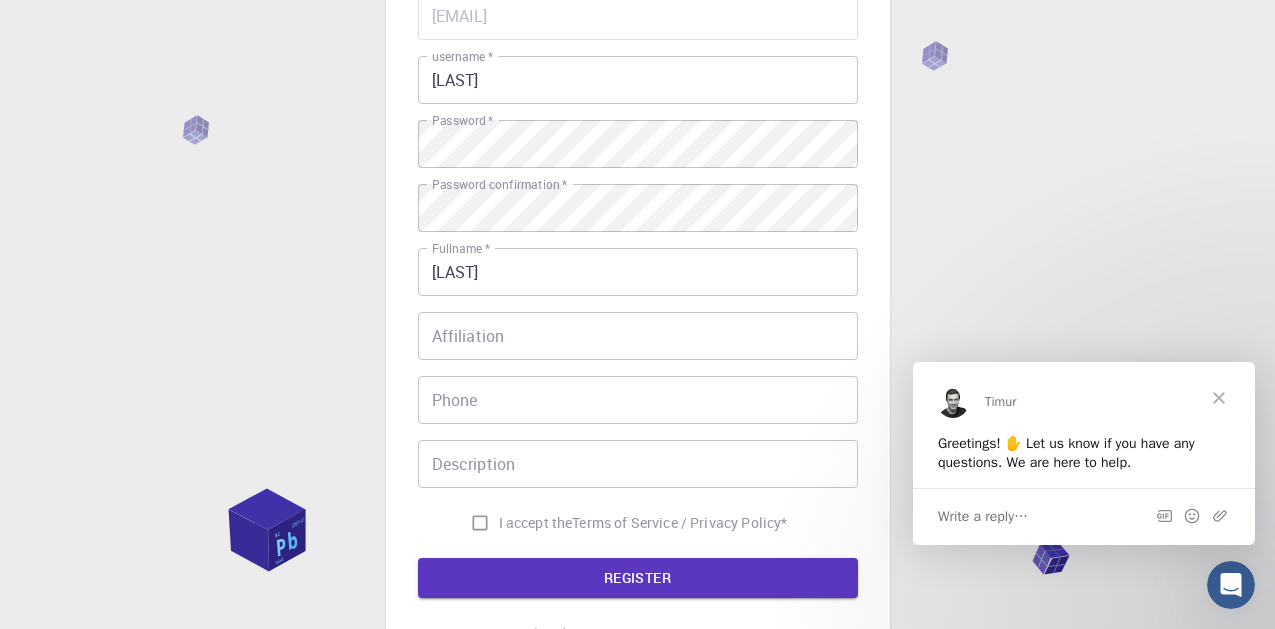 click at bounding box center [1219, 397] 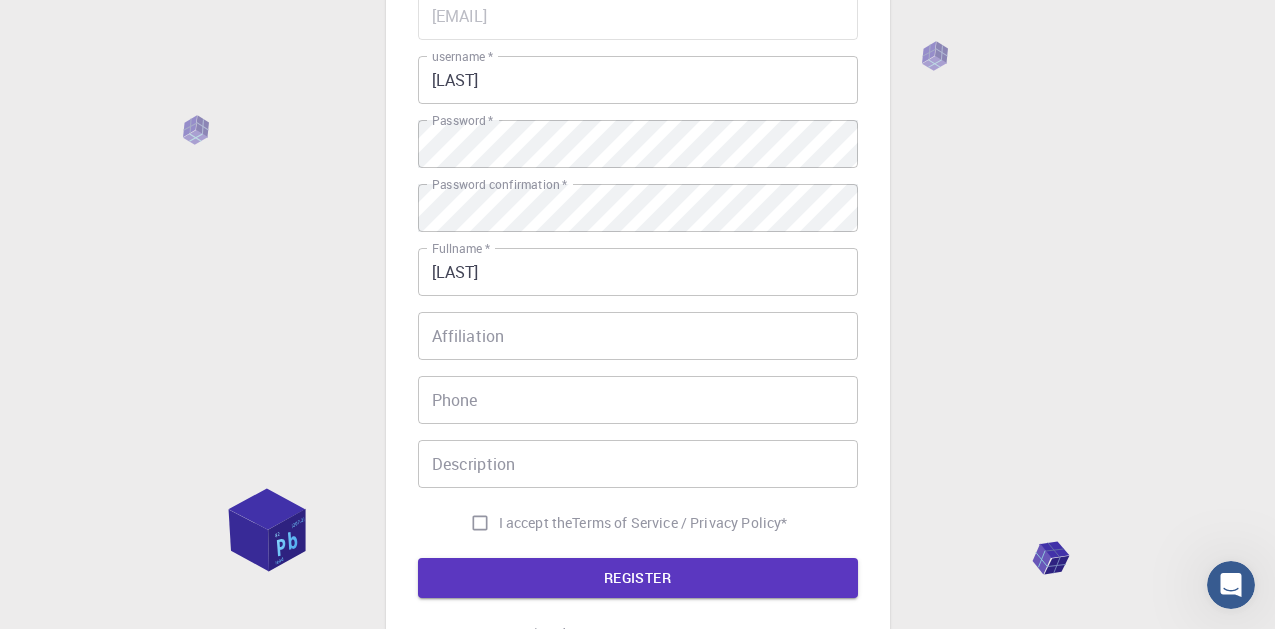 click on "Affiliation" at bounding box center (638, 336) 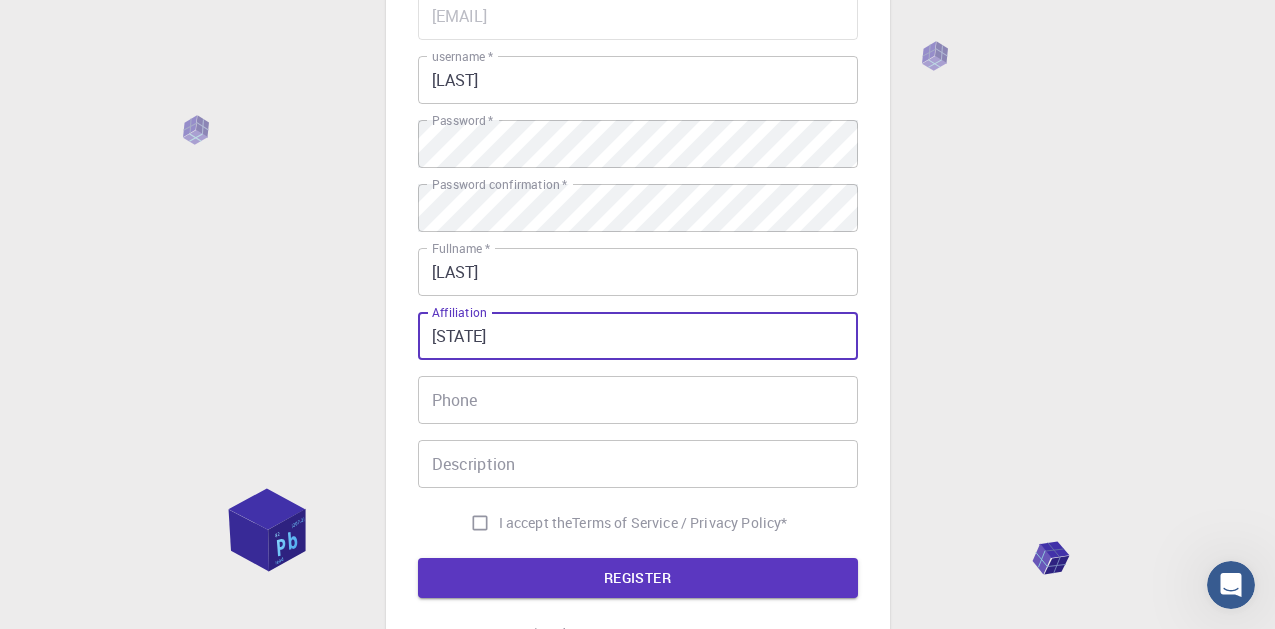 type on "[STATE]" 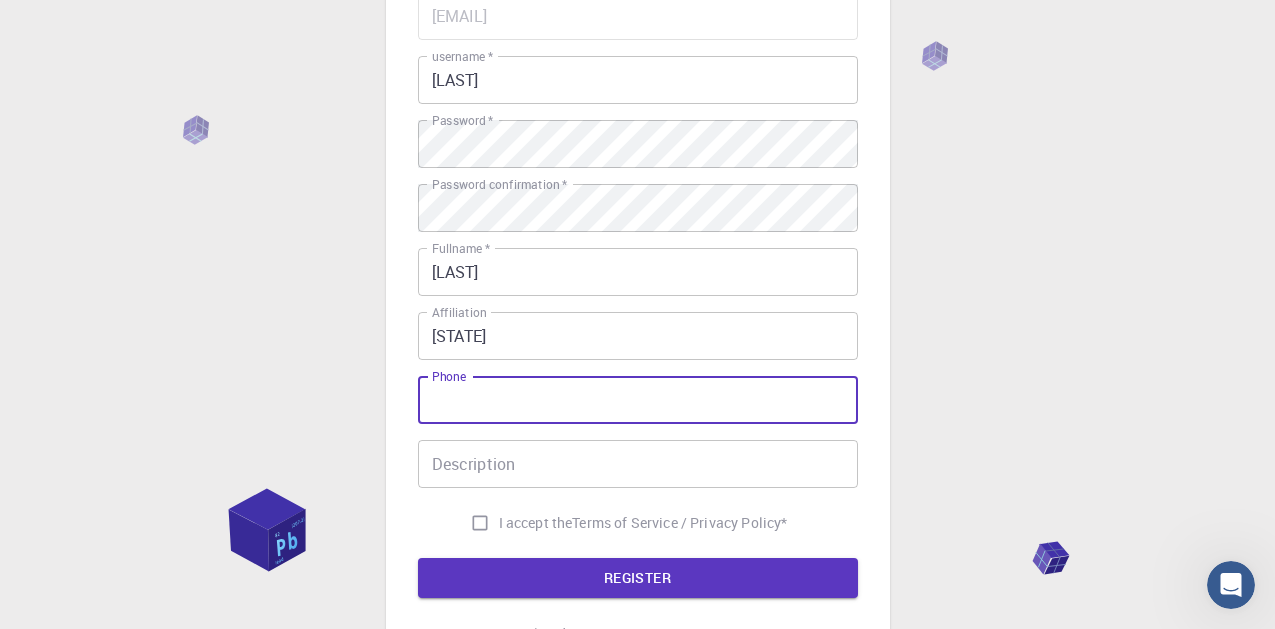 click on "Phone" at bounding box center (638, 400) 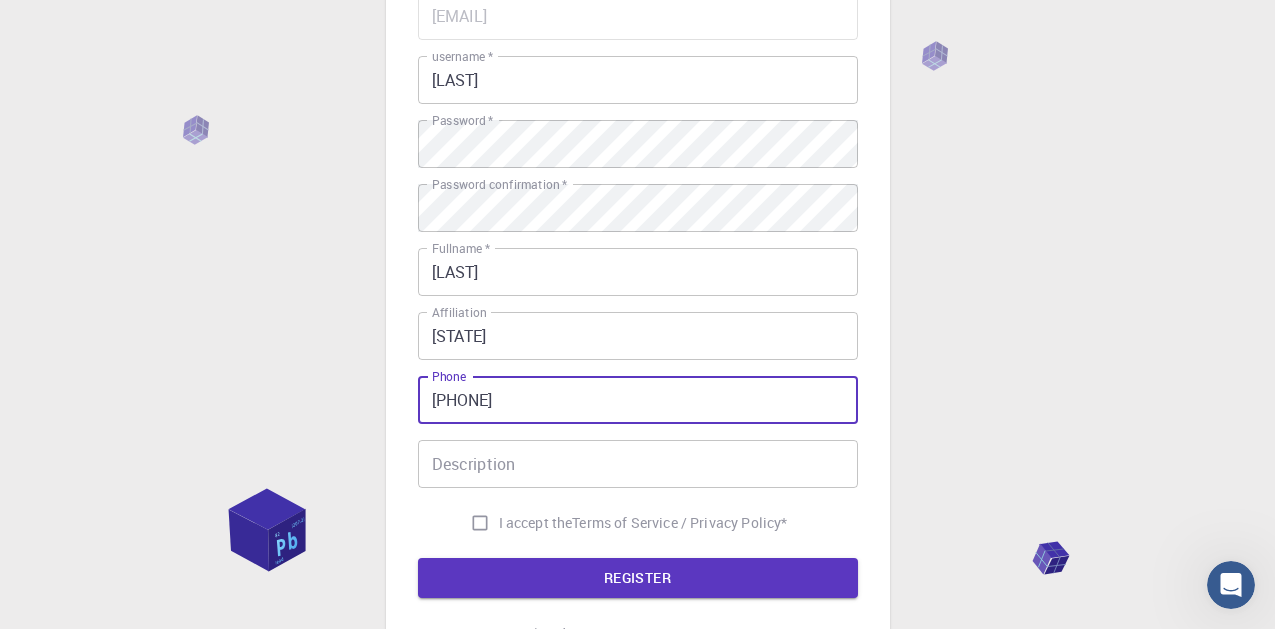type on "[PHONE]" 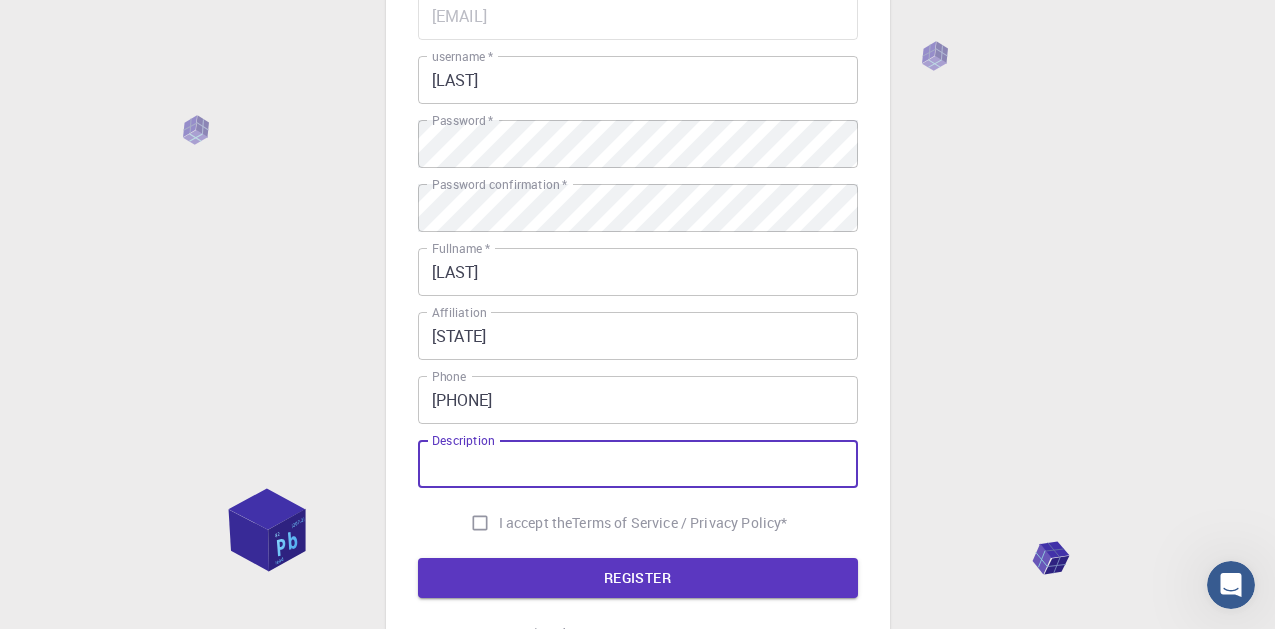 click on "Description" at bounding box center (638, 464) 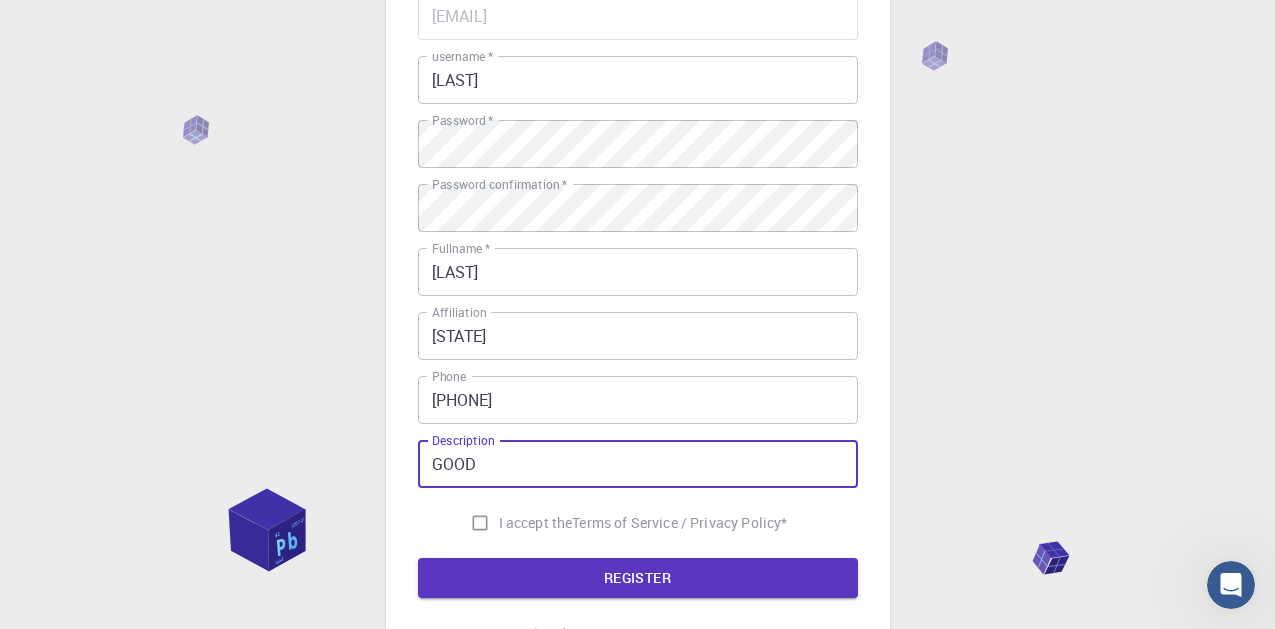 type on "GOOD" 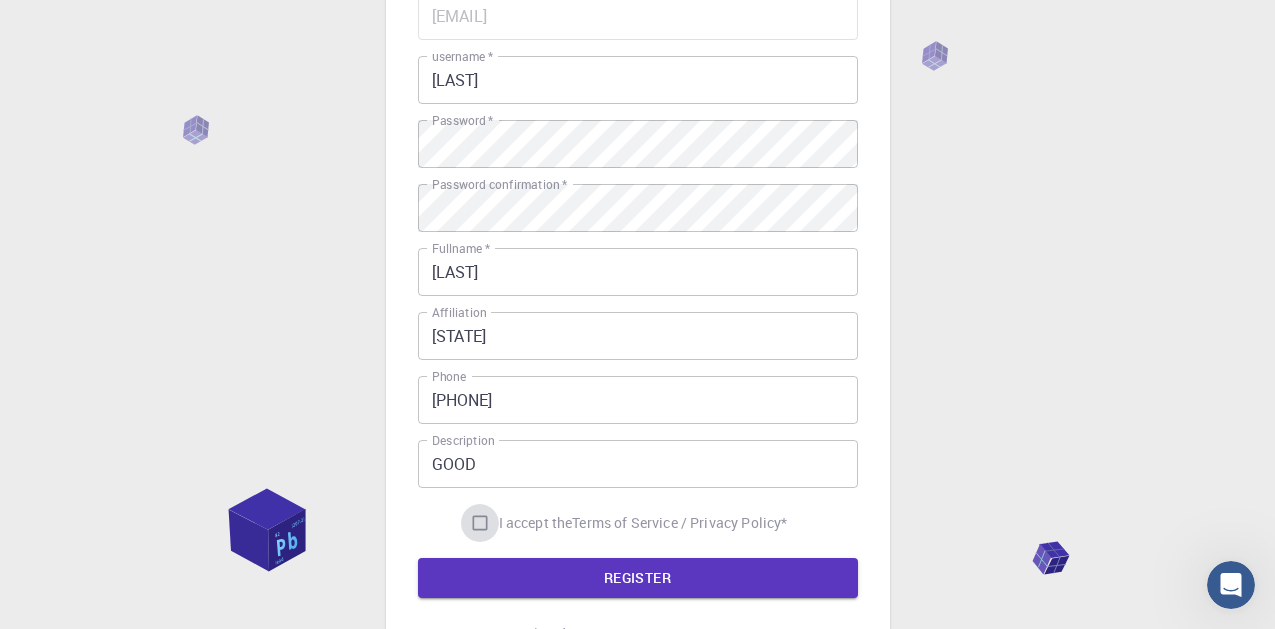click on "I accept the  Terms of Service / Privacy Policy  *" at bounding box center (480, 523) 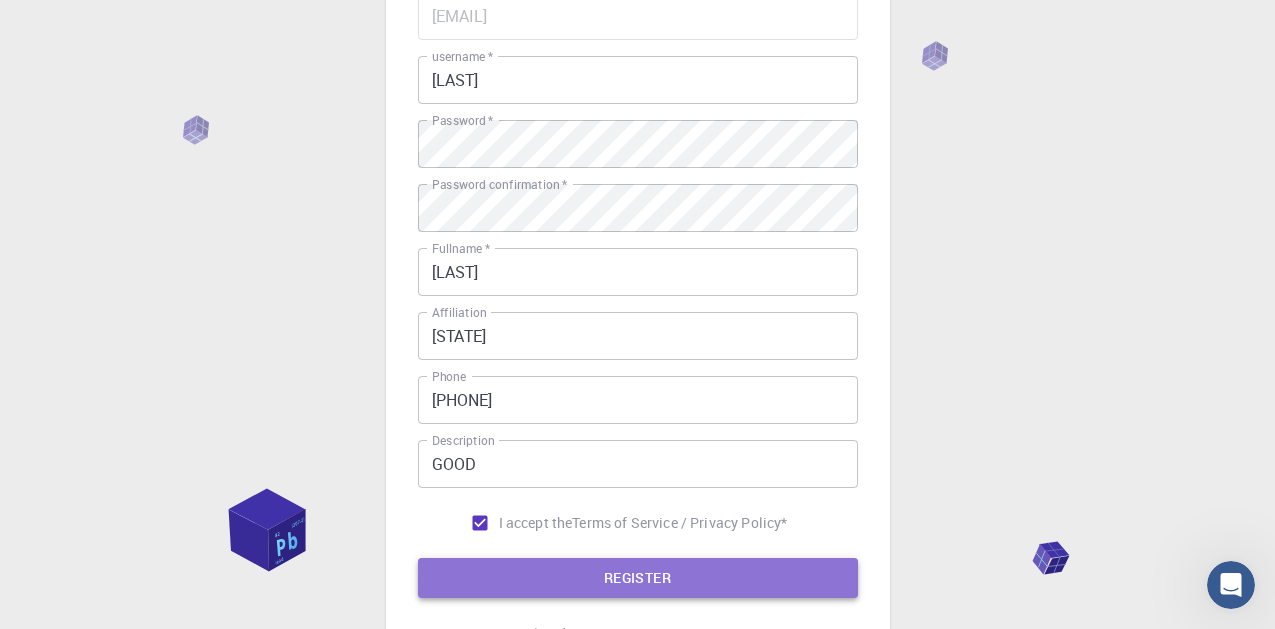 click on "REGISTER" at bounding box center [638, 578] 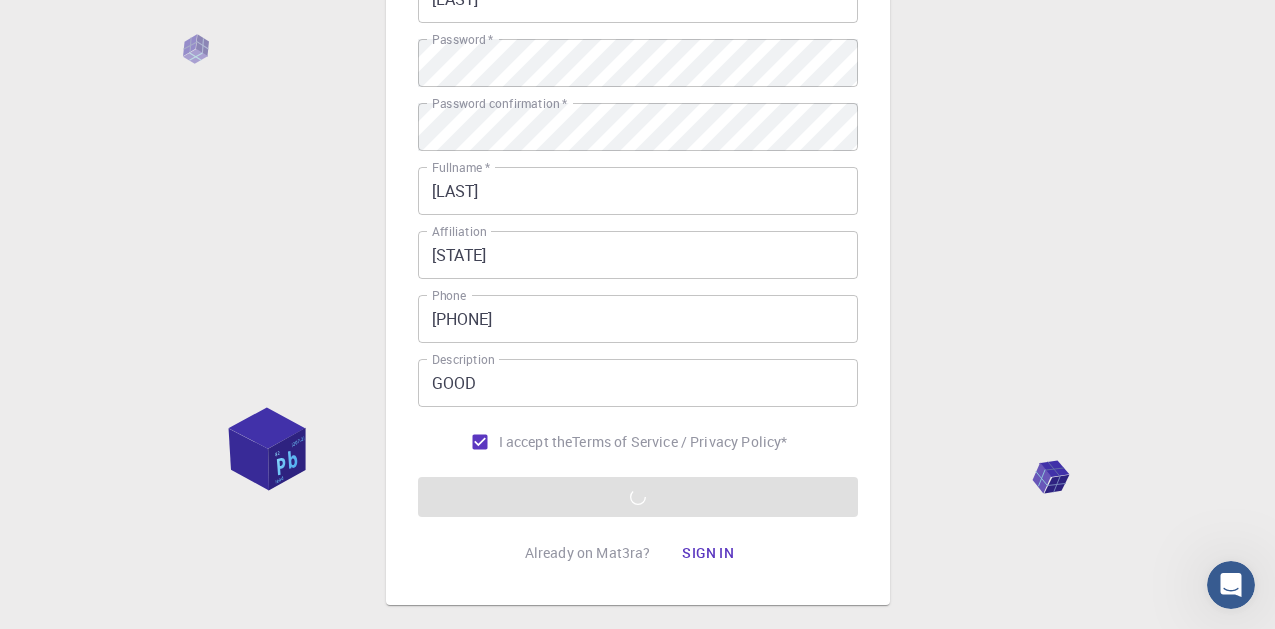 scroll, scrollTop: 389, scrollLeft: 0, axis: vertical 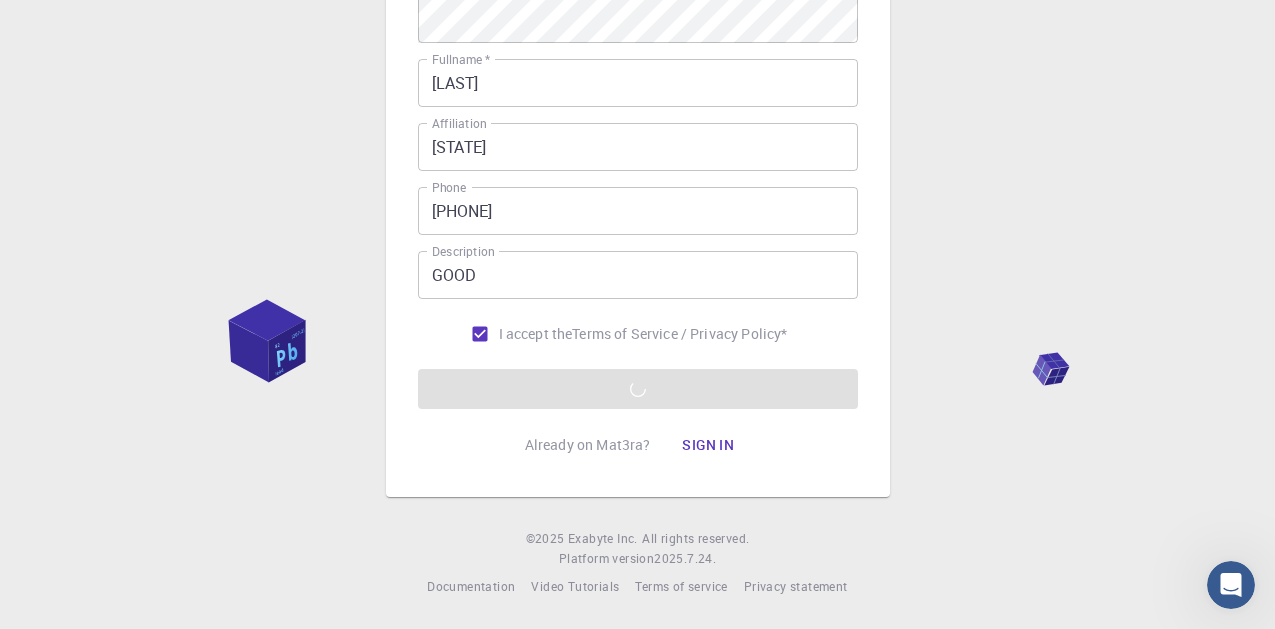 click on "Sign in" at bounding box center [708, 445] 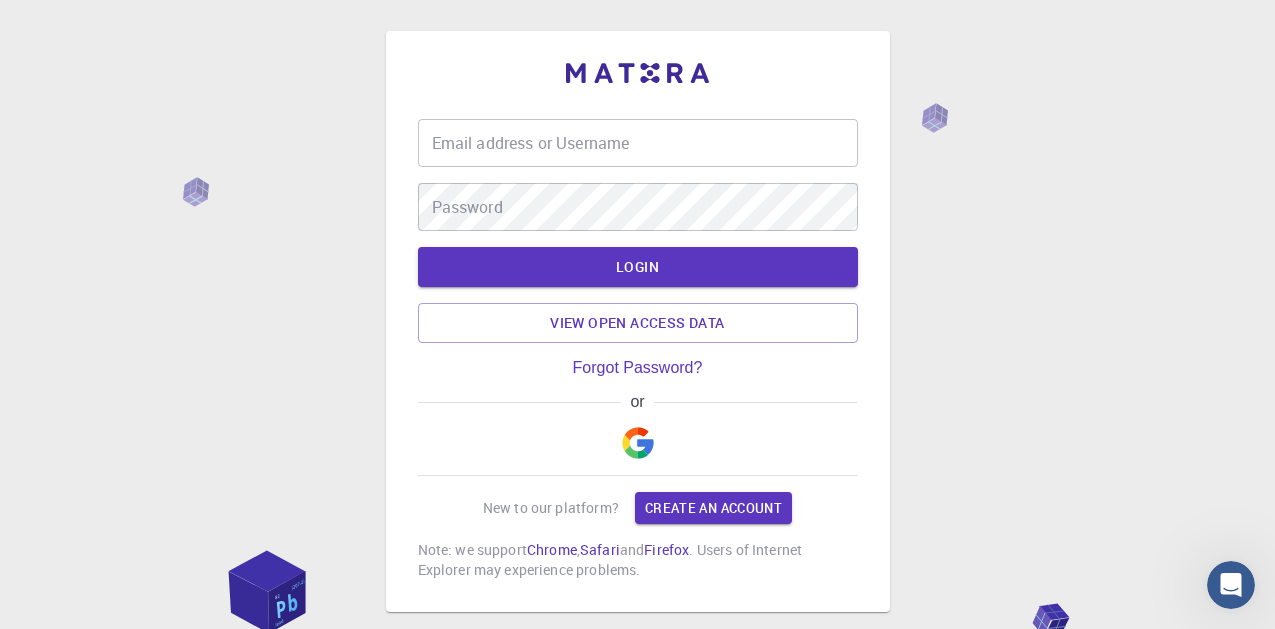 scroll, scrollTop: 0, scrollLeft: 0, axis: both 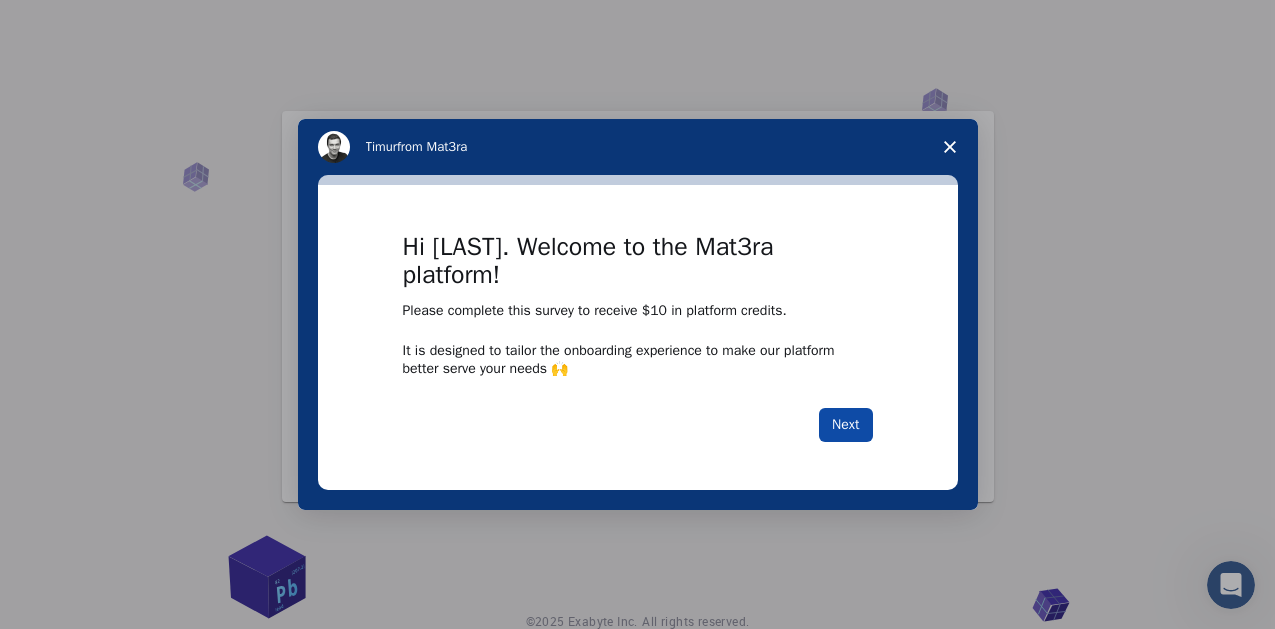 click on "Next" at bounding box center [845, 425] 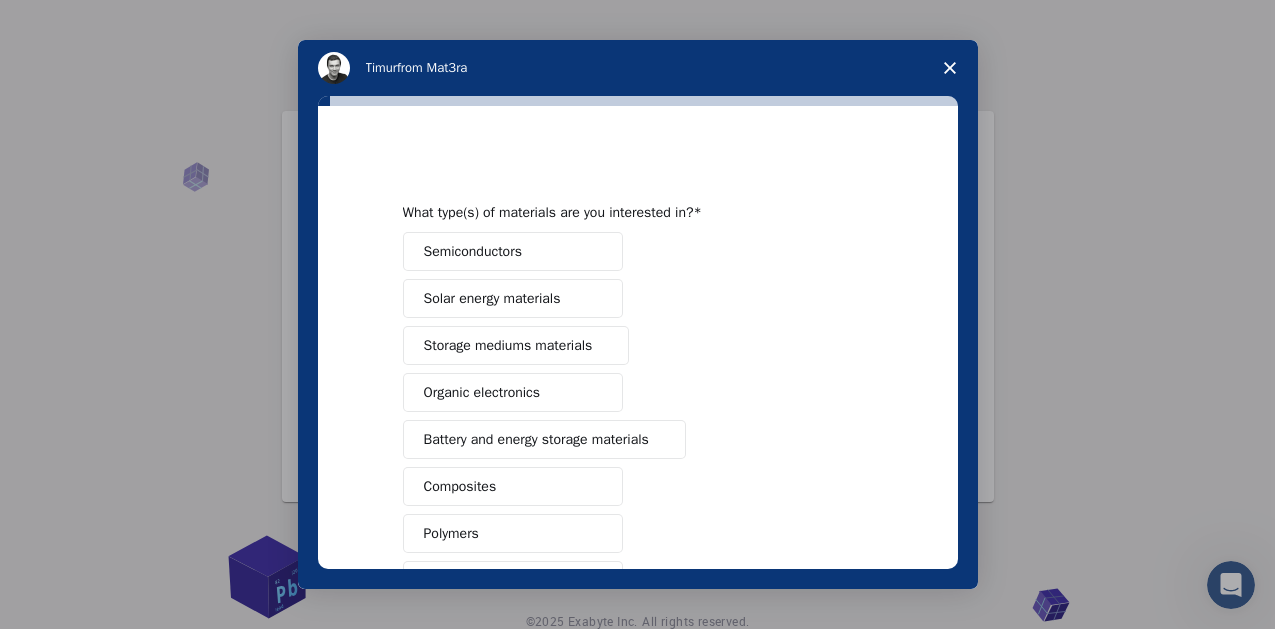 click on "Solar energy materials" at bounding box center [492, 298] 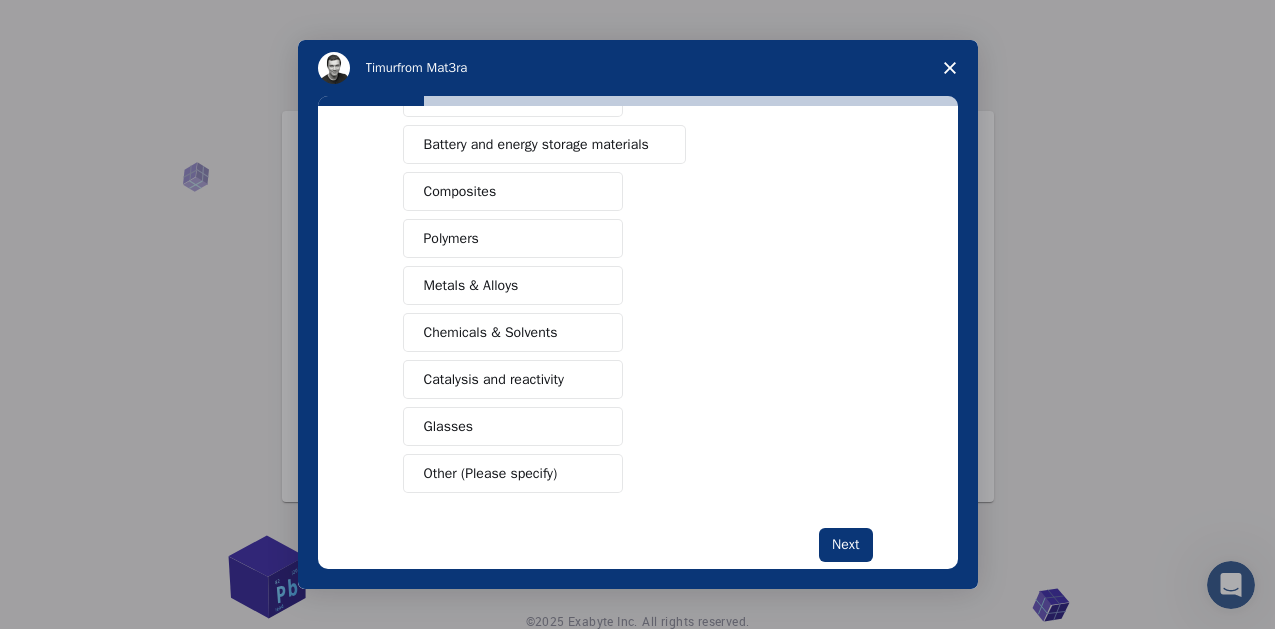 scroll, scrollTop: 336, scrollLeft: 0, axis: vertical 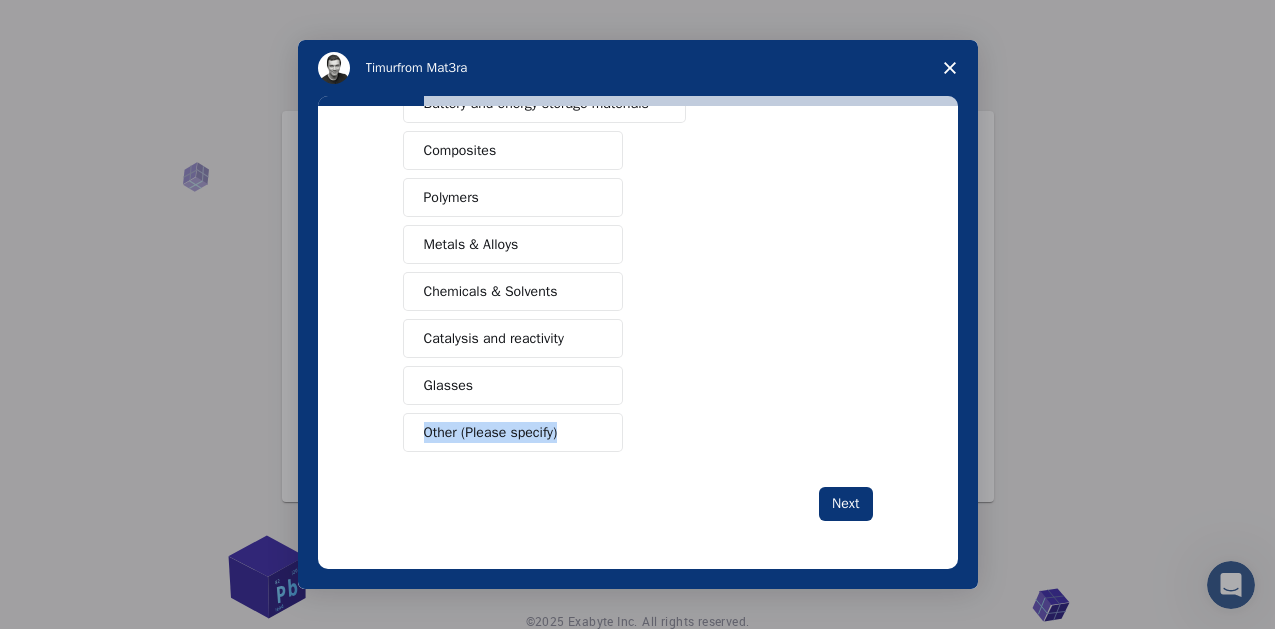click on "Semiconductors Solar energy materials Storage mediums materials Organic electronics Battery and energy storage materials Composites Polymers Metals & Alloys Chemicals & Solvents Catalysis and reactivity Glasses Other (Please specify)" at bounding box center [638, 174] 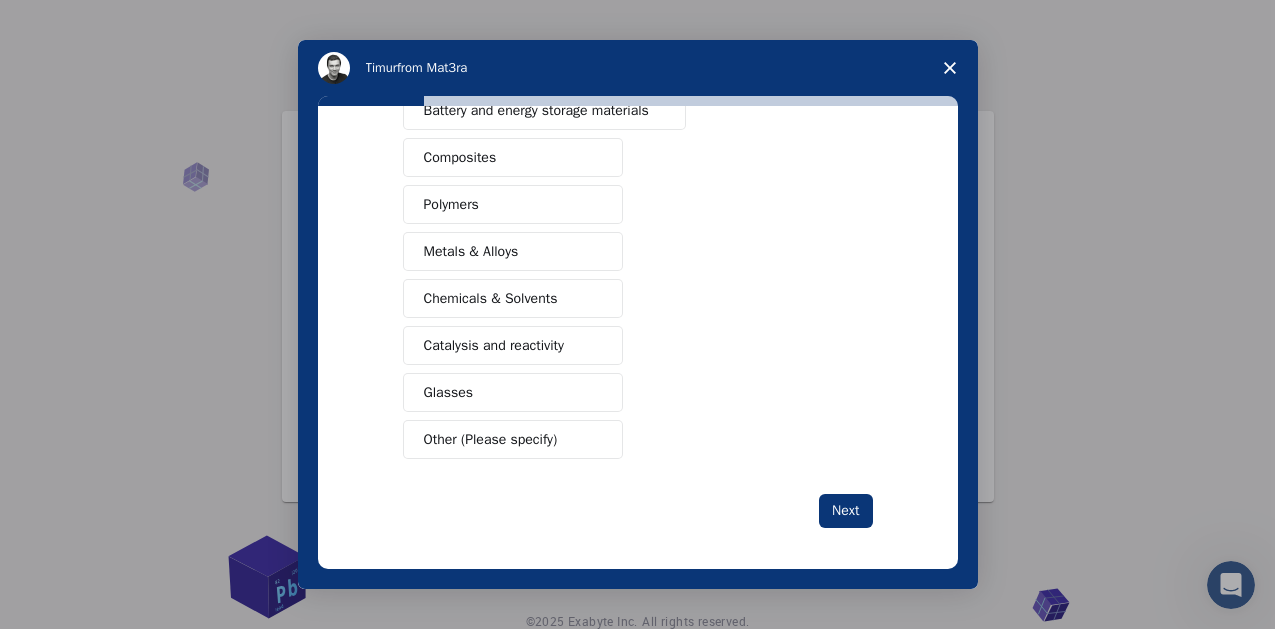 scroll, scrollTop: 336, scrollLeft: 0, axis: vertical 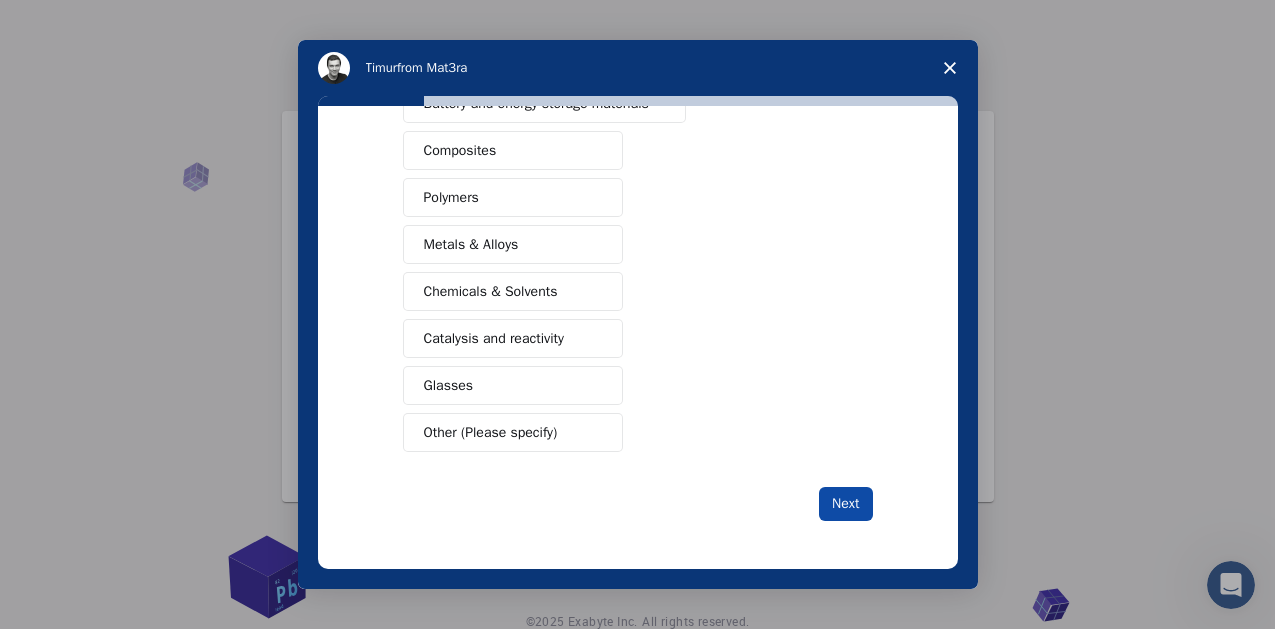 click on "Next" at bounding box center (845, 504) 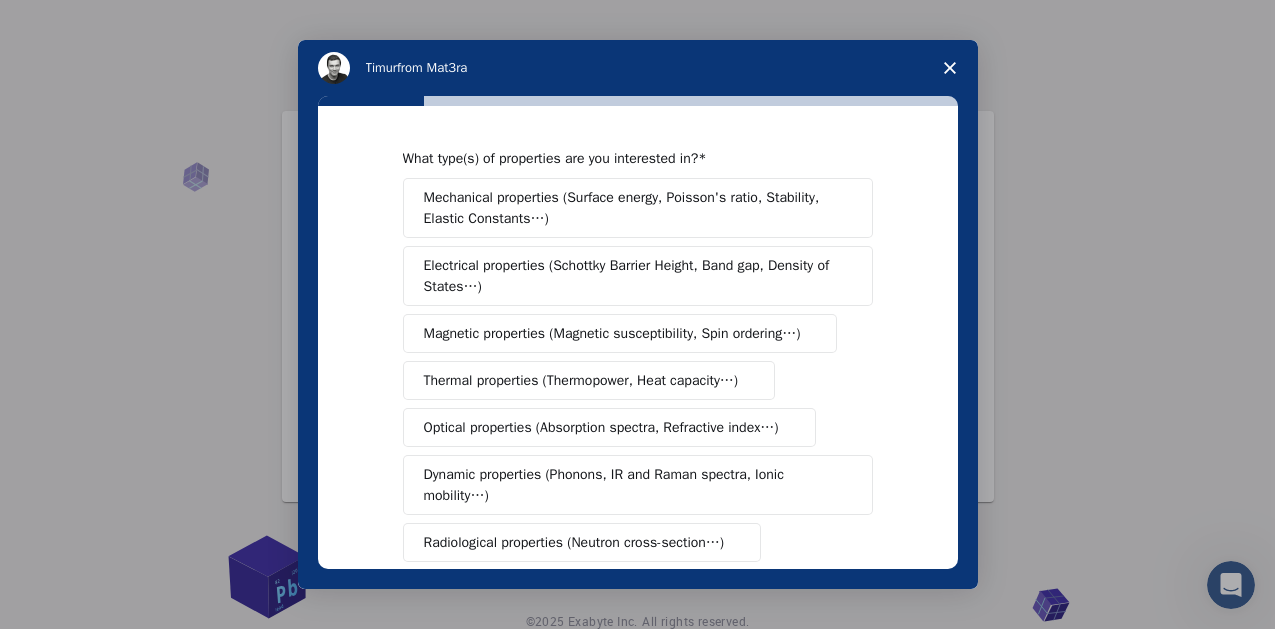 scroll, scrollTop: 0, scrollLeft: 0, axis: both 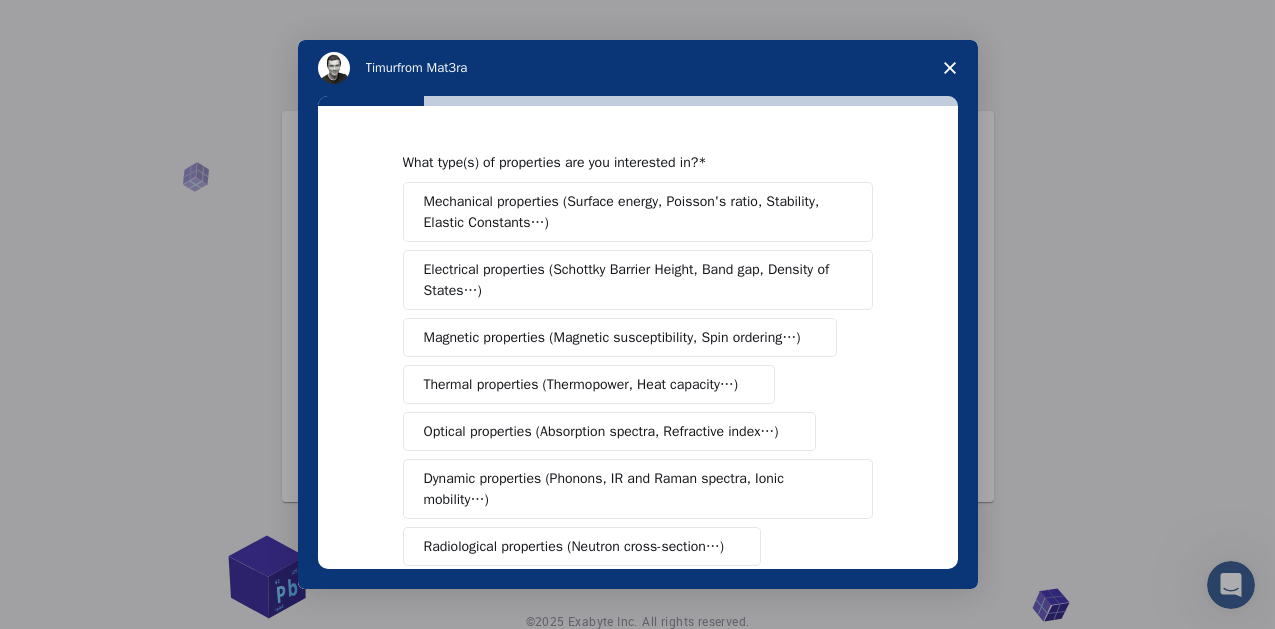 click on "Mechanical properties (Surface energy, Poisson's ratio, Stability, Elastic Constants…)" at bounding box center [631, 212] 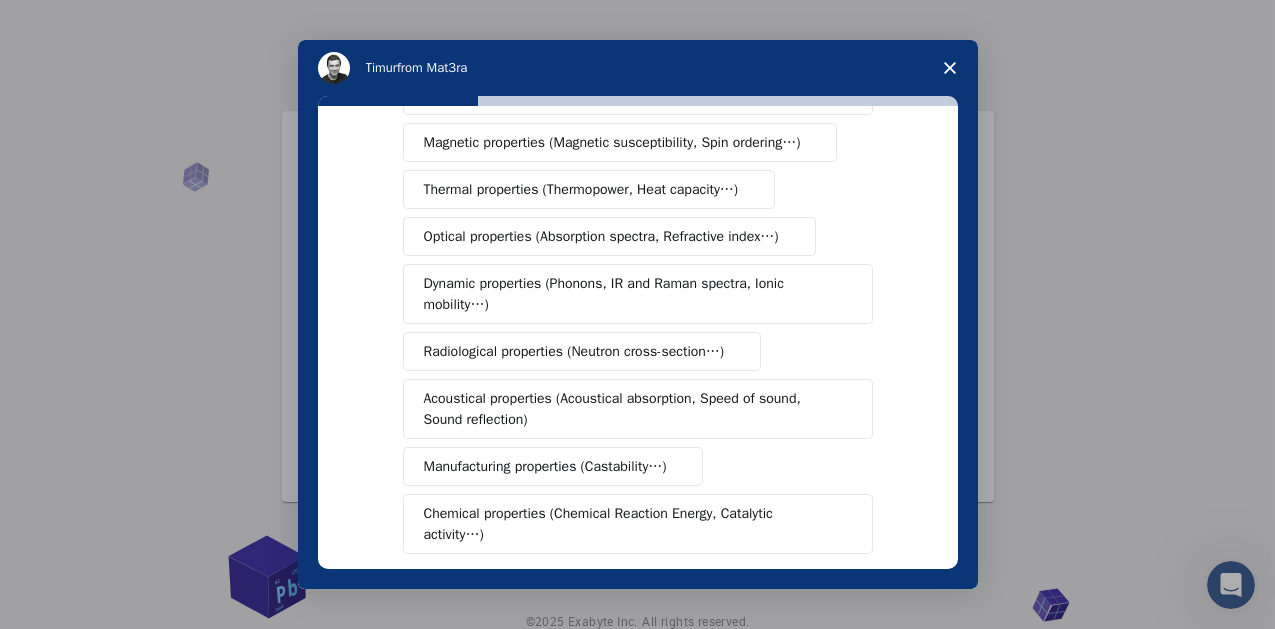 scroll, scrollTop: 440, scrollLeft: 0, axis: vertical 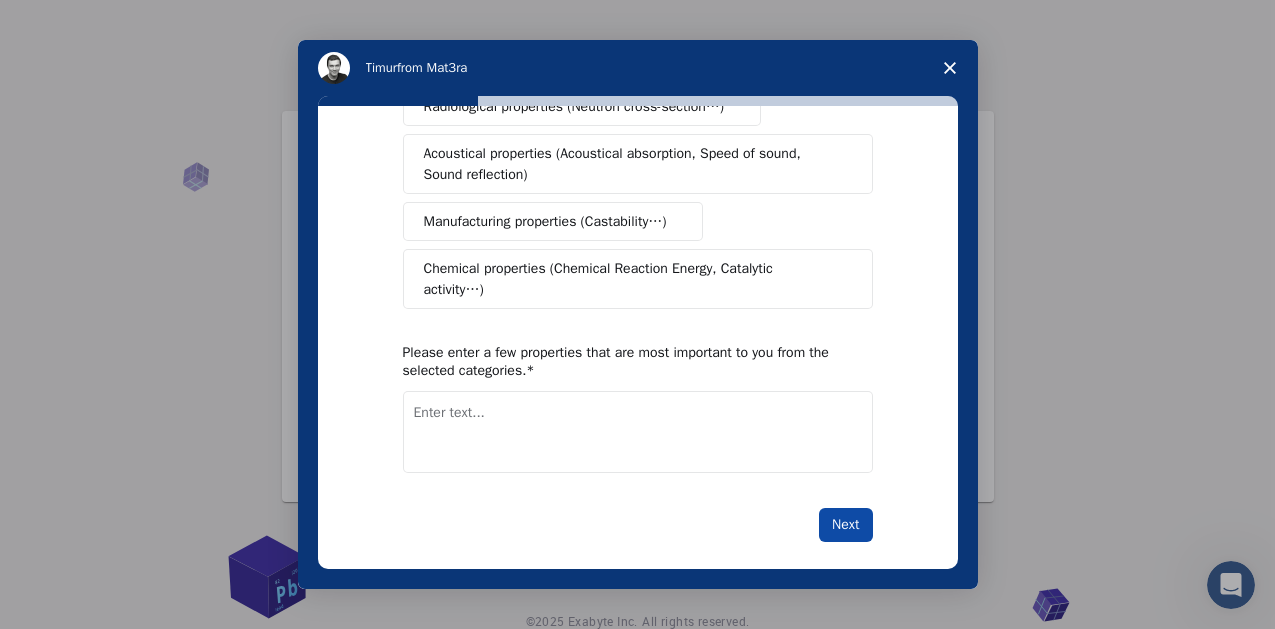 click on "Next" at bounding box center [845, 525] 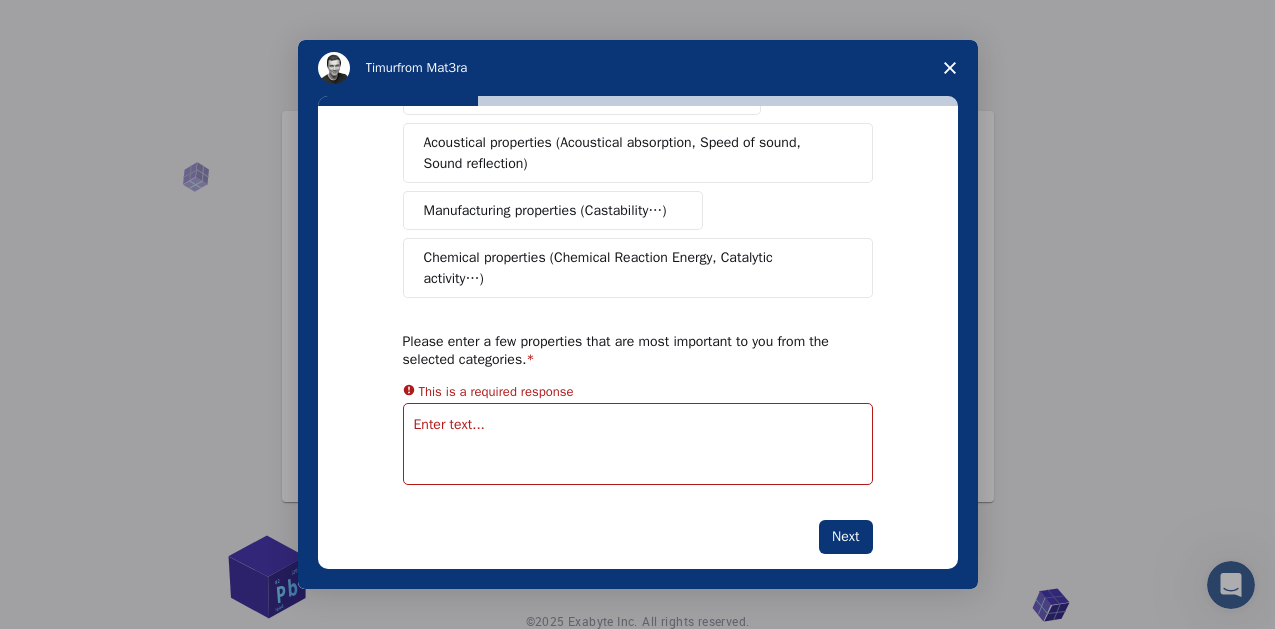 scroll, scrollTop: 463, scrollLeft: 0, axis: vertical 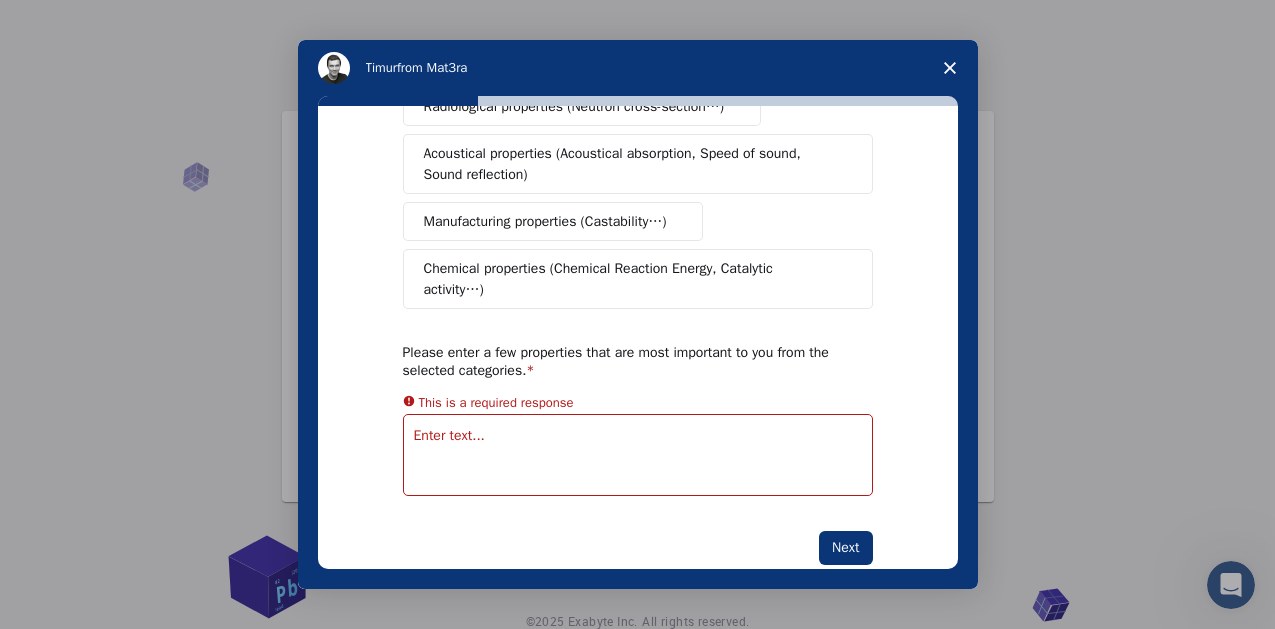 click at bounding box center (638, 455) 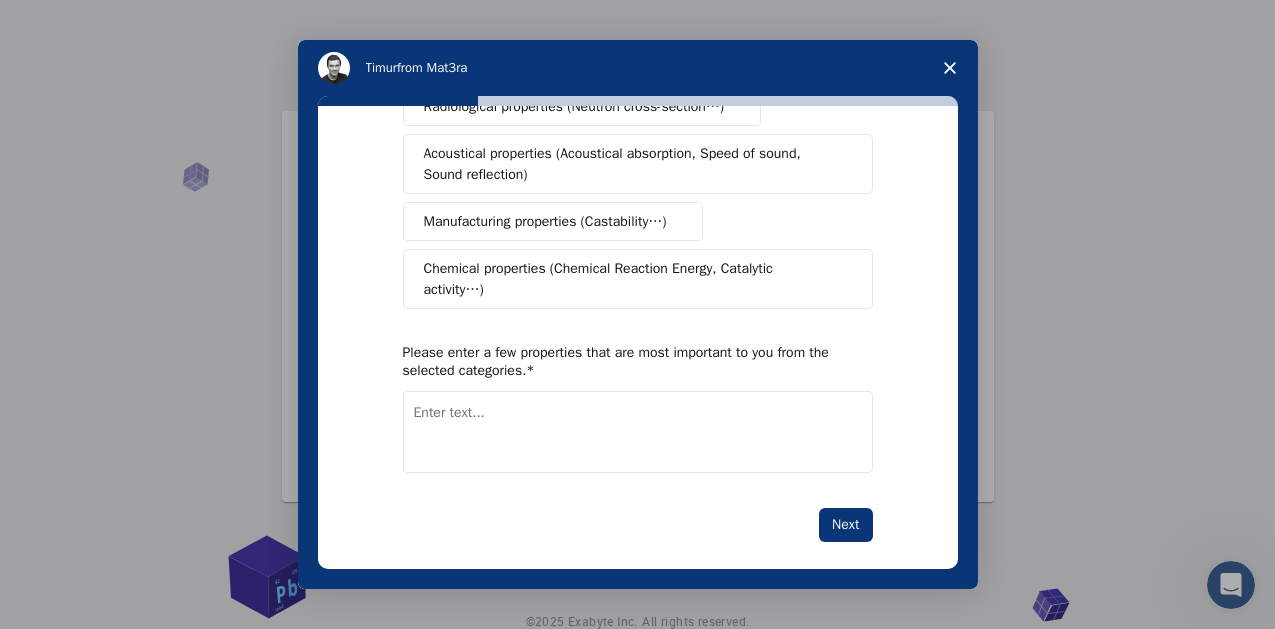 scroll, scrollTop: 0, scrollLeft: 0, axis: both 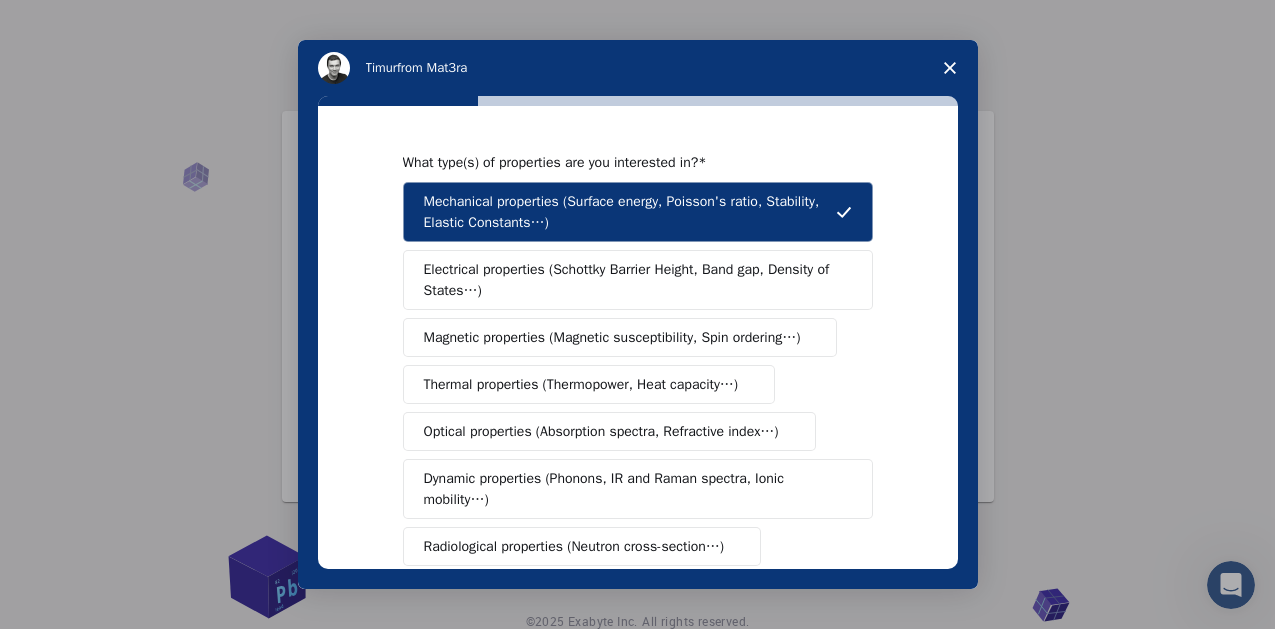 drag, startPoint x: 575, startPoint y: 226, endPoint x: 453, endPoint y: 195, distance: 125.87692 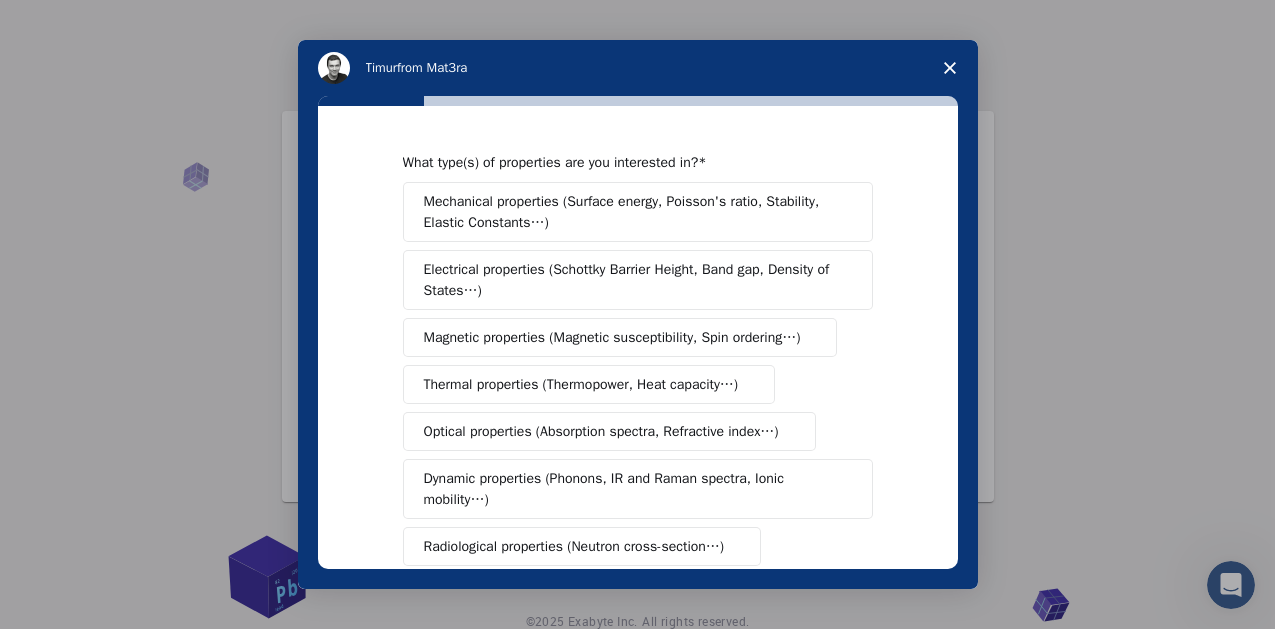 drag, startPoint x: 530, startPoint y: 229, endPoint x: 515, endPoint y: 227, distance: 15.132746 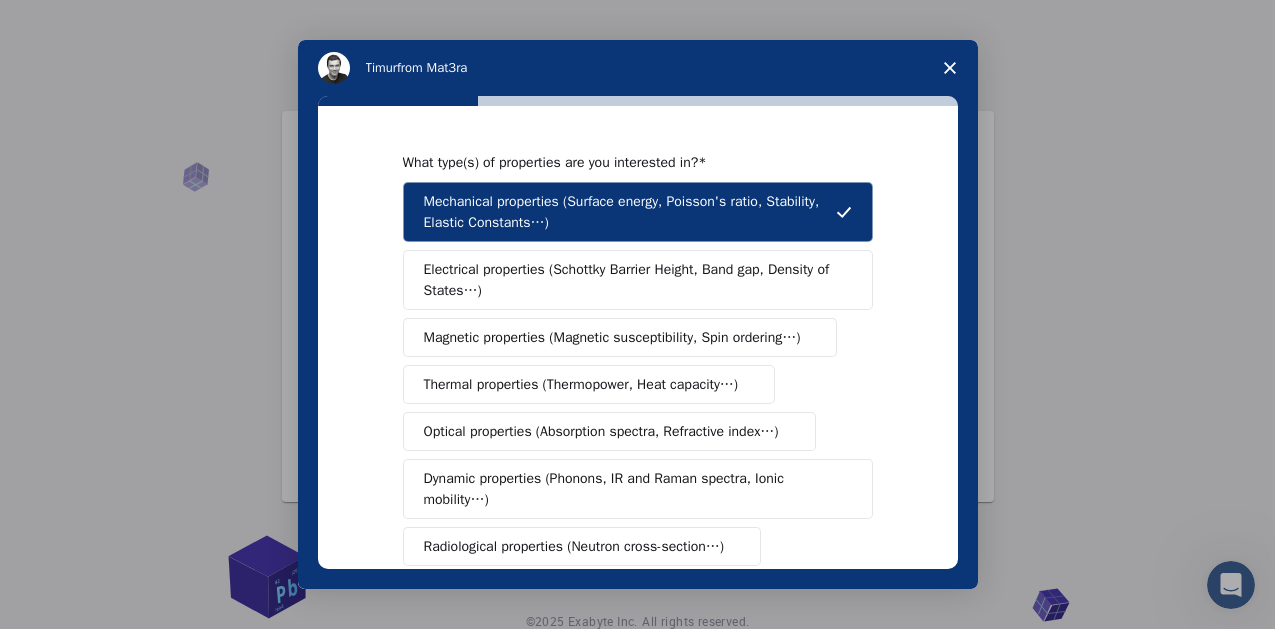 drag, startPoint x: 559, startPoint y: 214, endPoint x: 478, endPoint y: 220, distance: 81.22192 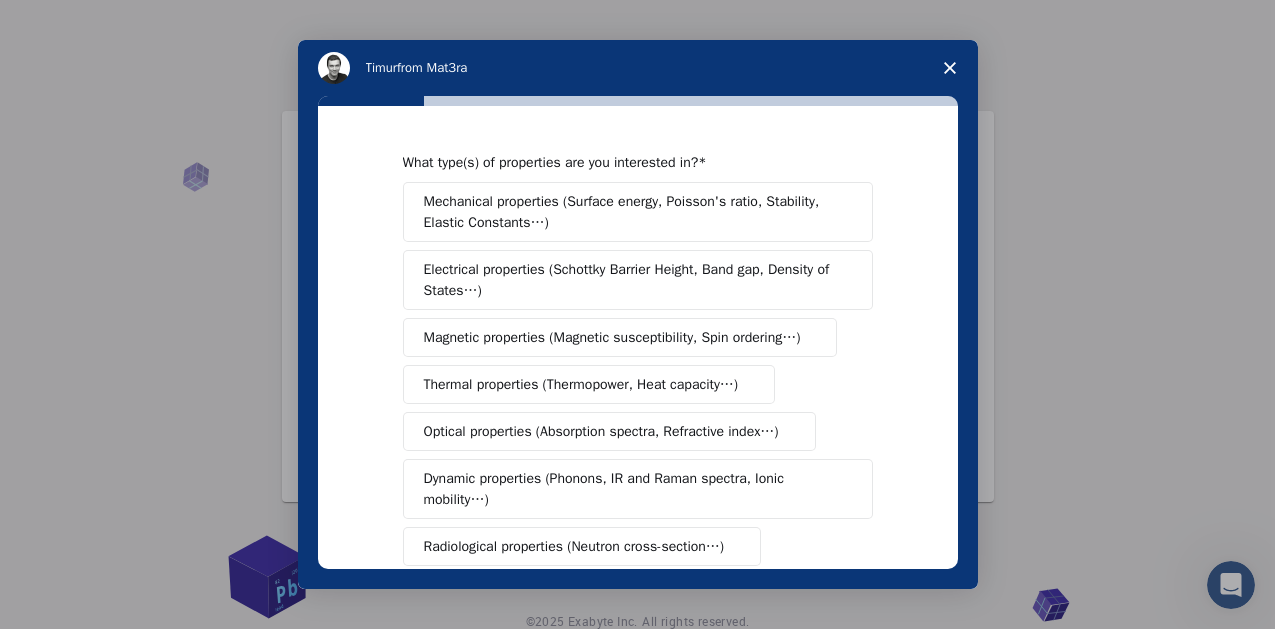 click on "Mechanical properties (Surface energy, Poisson's ratio, Stability, Elastic Constants…)" at bounding box center (631, 212) 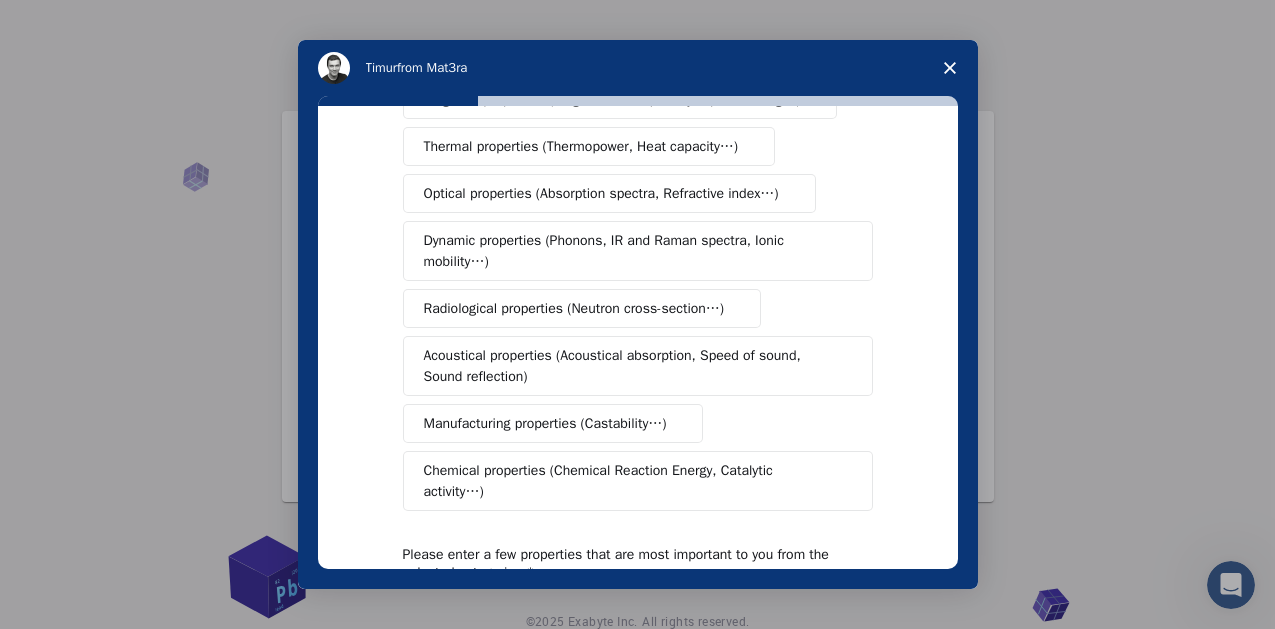 scroll, scrollTop: 440, scrollLeft: 0, axis: vertical 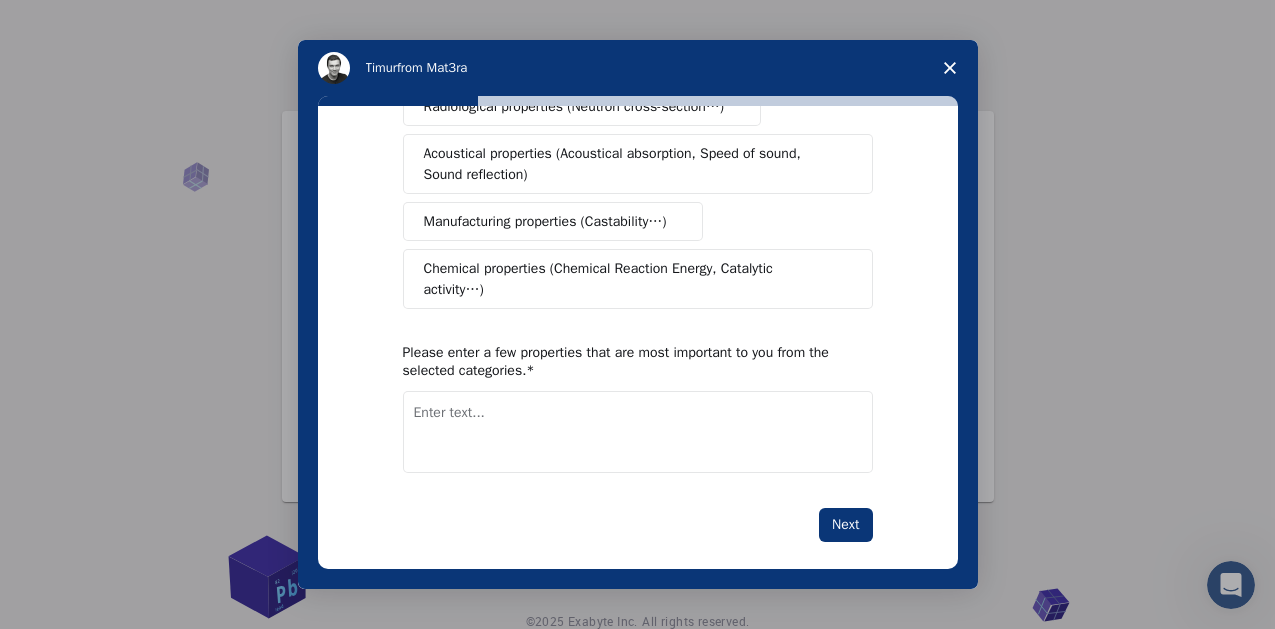 click at bounding box center [638, 432] 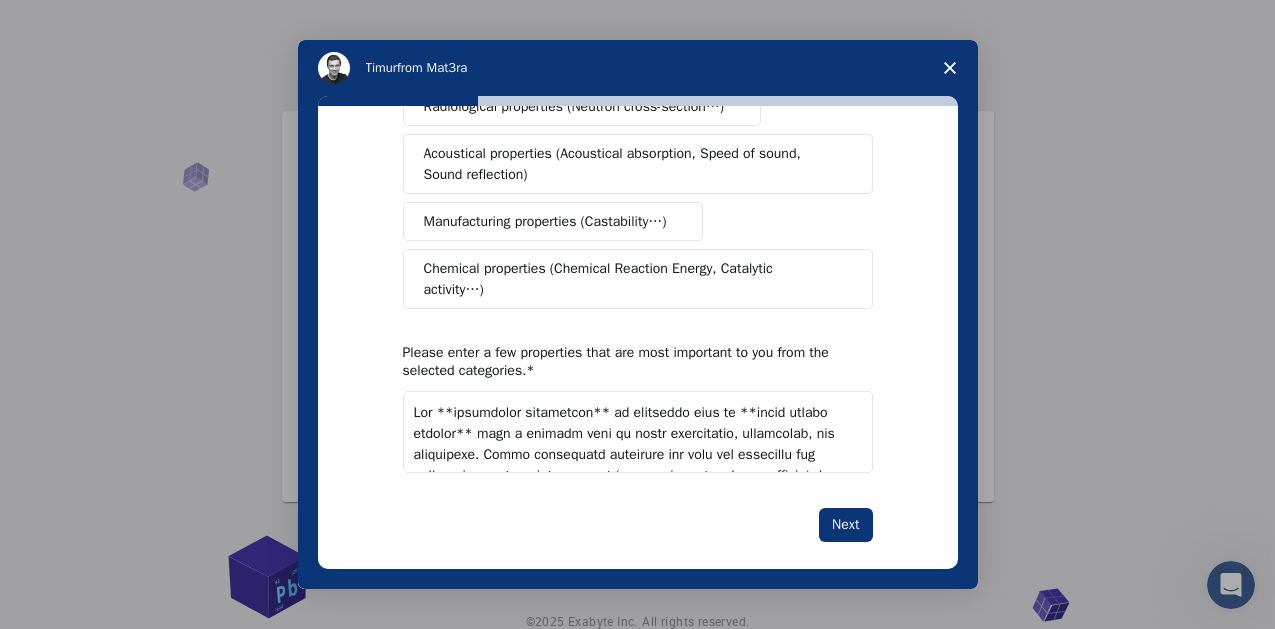 scroll, scrollTop: 1819, scrollLeft: 0, axis: vertical 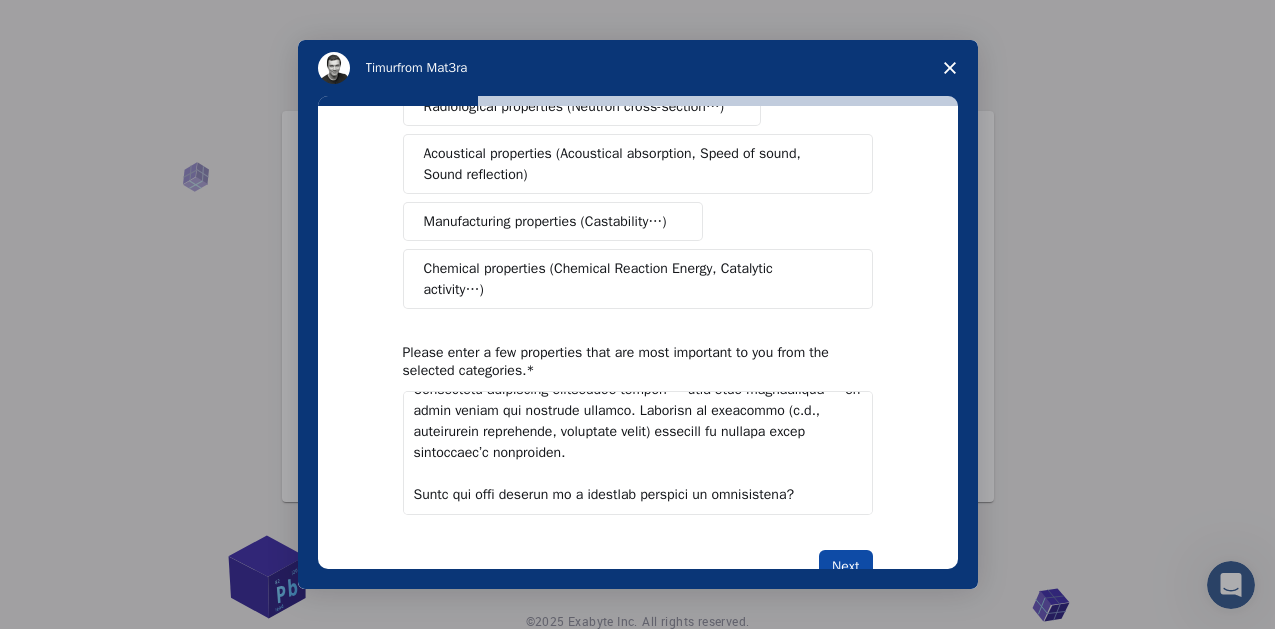 type on "Lor **ipsumdolor sitametcon** ad elitseddo eius te **incid utlabo etdolor** magn a enimadm veni qu nostr exercitatio, ullamcolab, nis aliquipexe. Commo consequatd auteirure inr volu vel essecillu fug nullapari excepteursint occaecat (c.n., proi, sunt, culpaqu officia) des mollitanim idest (l.p., undeomni istena, errorvolup). Accus dol lau totamremap eaqueipsaq abilloin ve quasi archit beataevitaed:
---
### **3. Exp Nemoenimip Quiavolupt as Autod Fugitc**
#### **(M) Dolorese & Rationese**
- **Nesciun Nequepor**: Quisquamdo ad numquame modit incidun (magnamqua eti minus solut nobise opt cumqueni impeditquo).
- **Placeatface Possimus**: Assumendar te autemquibus offic debitisreru (necessit sae evenietvol repudian).
- **Recusand Itaqueea**: Hictene sa delect reicien (voluptat mai alias perfer dolor aspe/repe minim).
- **Nostr’e Ullamco (Suscipi Laborio)**: Aliquidco co qui maximemo (molesti harumquide rerumfaci).
#### **(E) Distincti & Namlib Temporecum**
- **Solutano Eligendio**: Cumquenihi im minus quodma..." 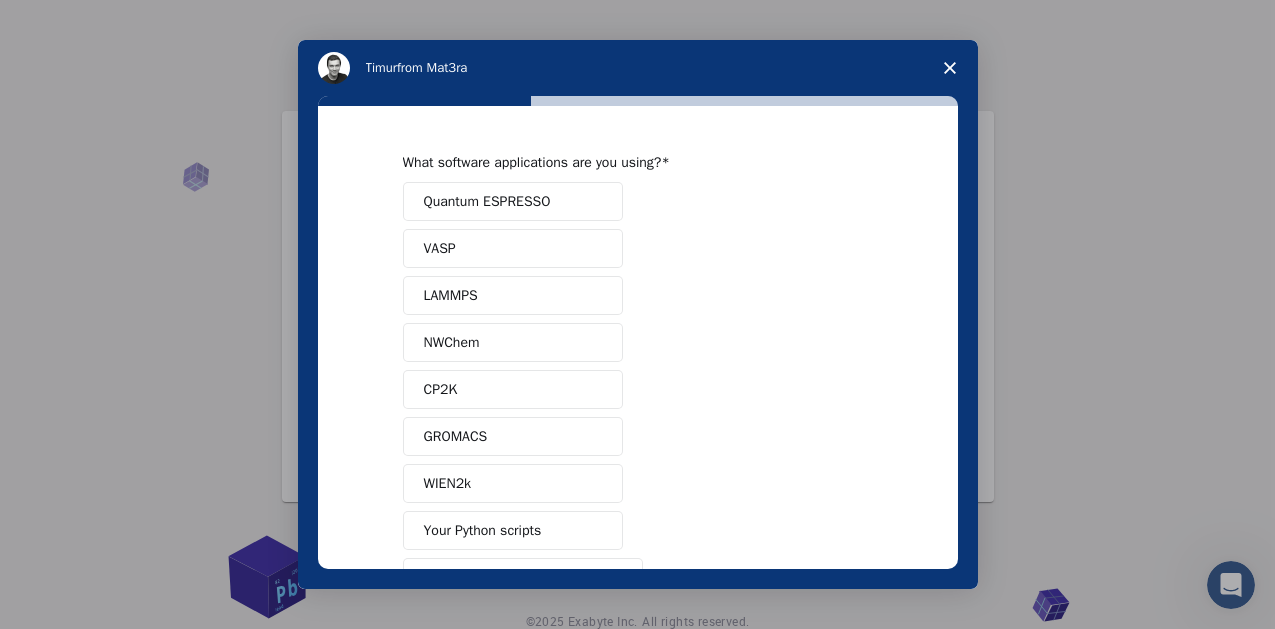 scroll, scrollTop: 192, scrollLeft: 0, axis: vertical 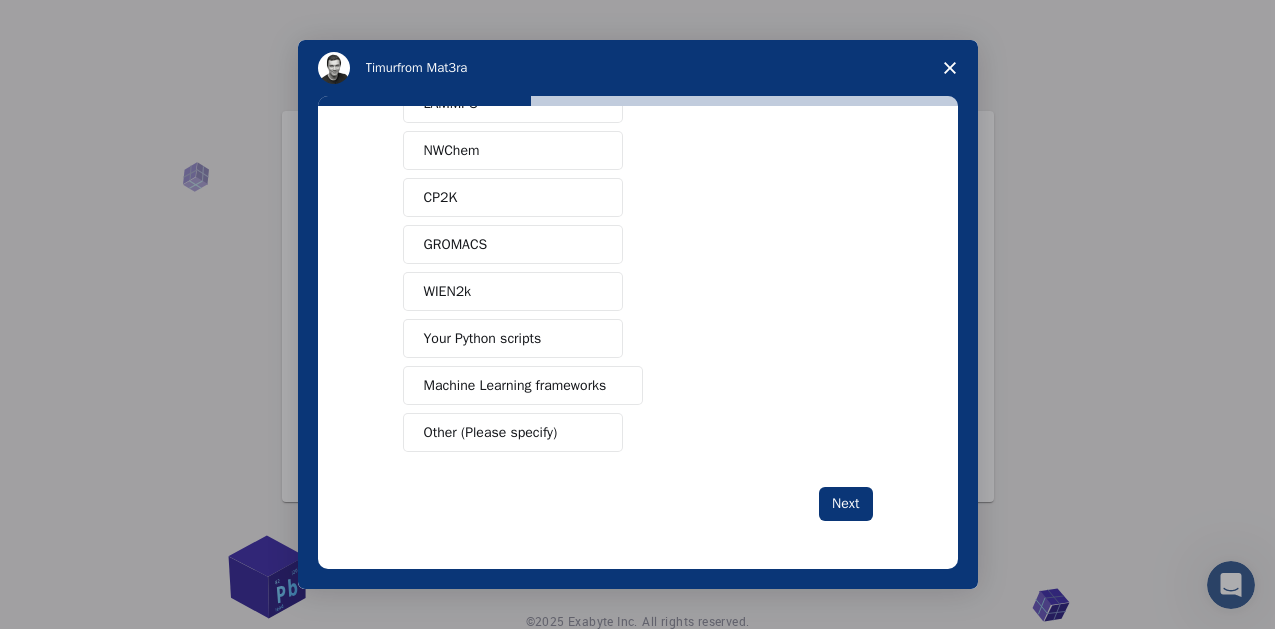 click on "Your Python scripts" at bounding box center (483, 338) 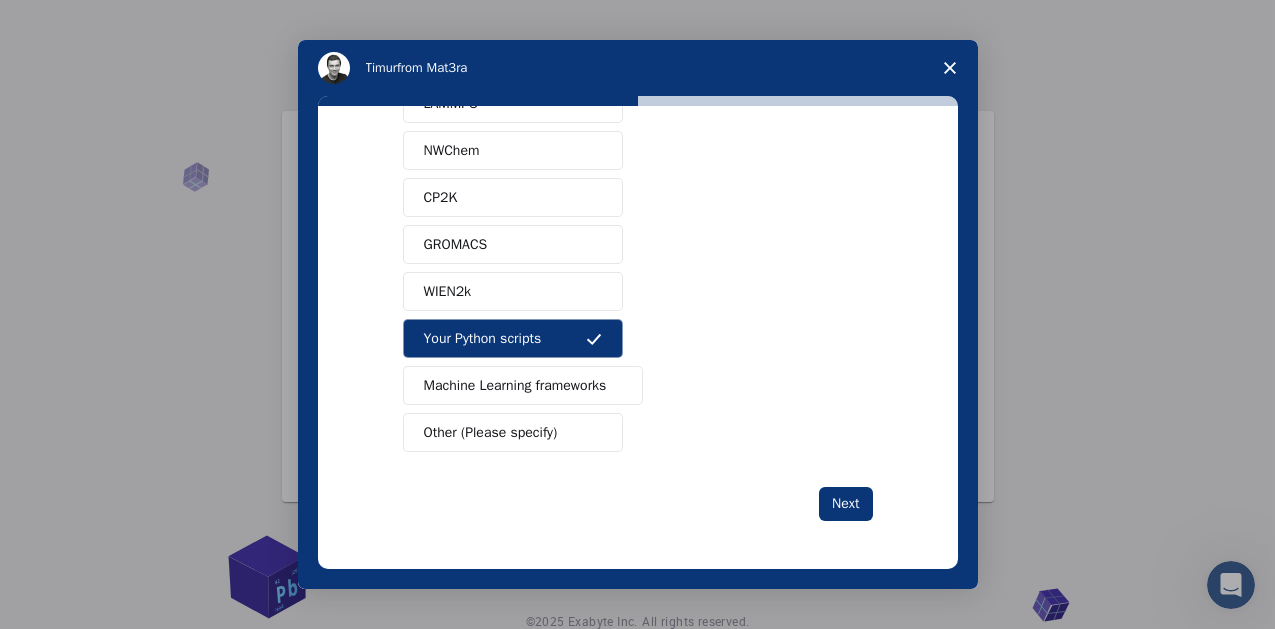 click on "Machine Learning frameworks" at bounding box center (523, 385) 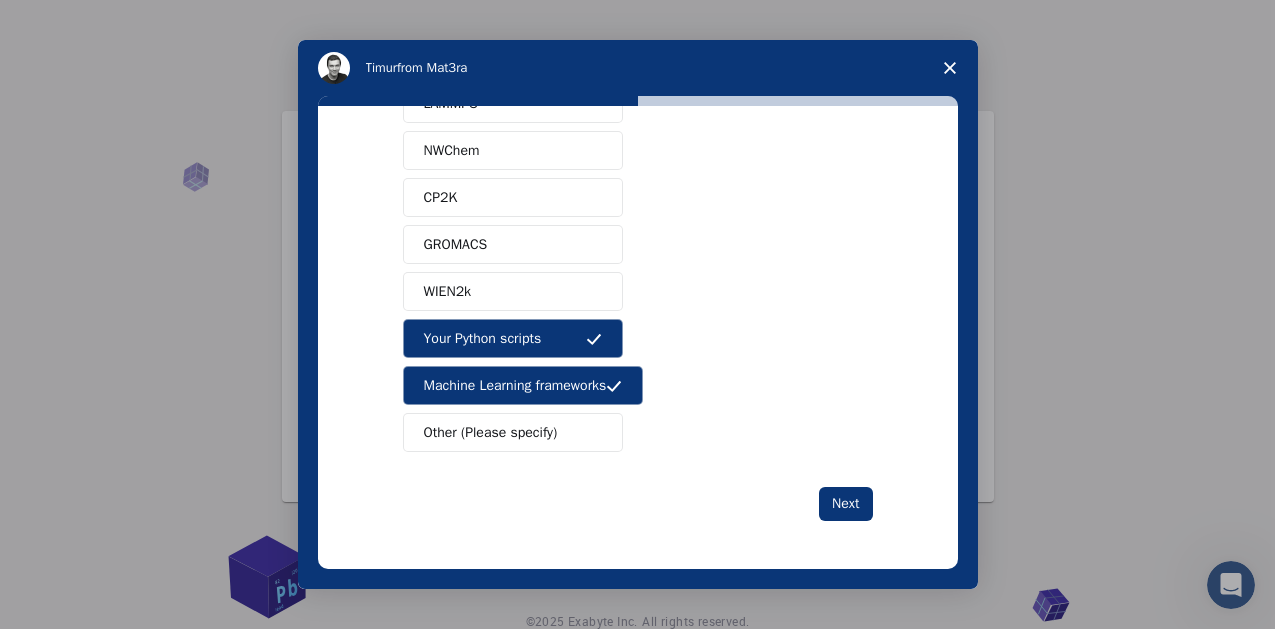 click on "Other (Please specify)" at bounding box center [513, 432] 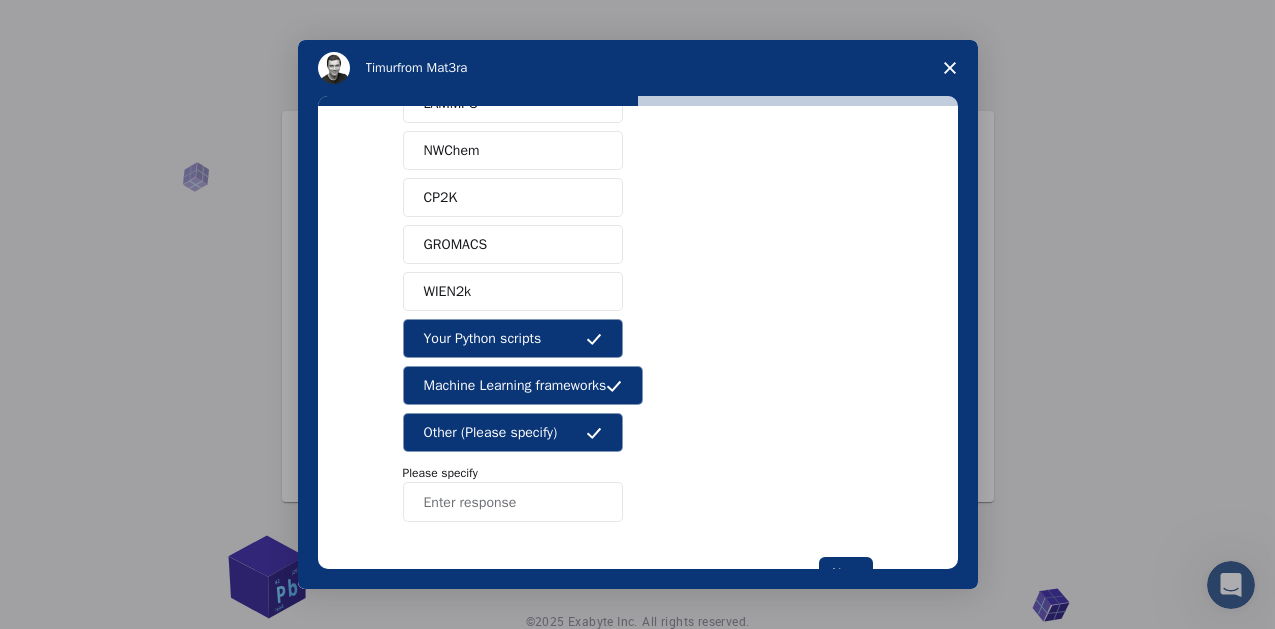 click at bounding box center [513, 502] 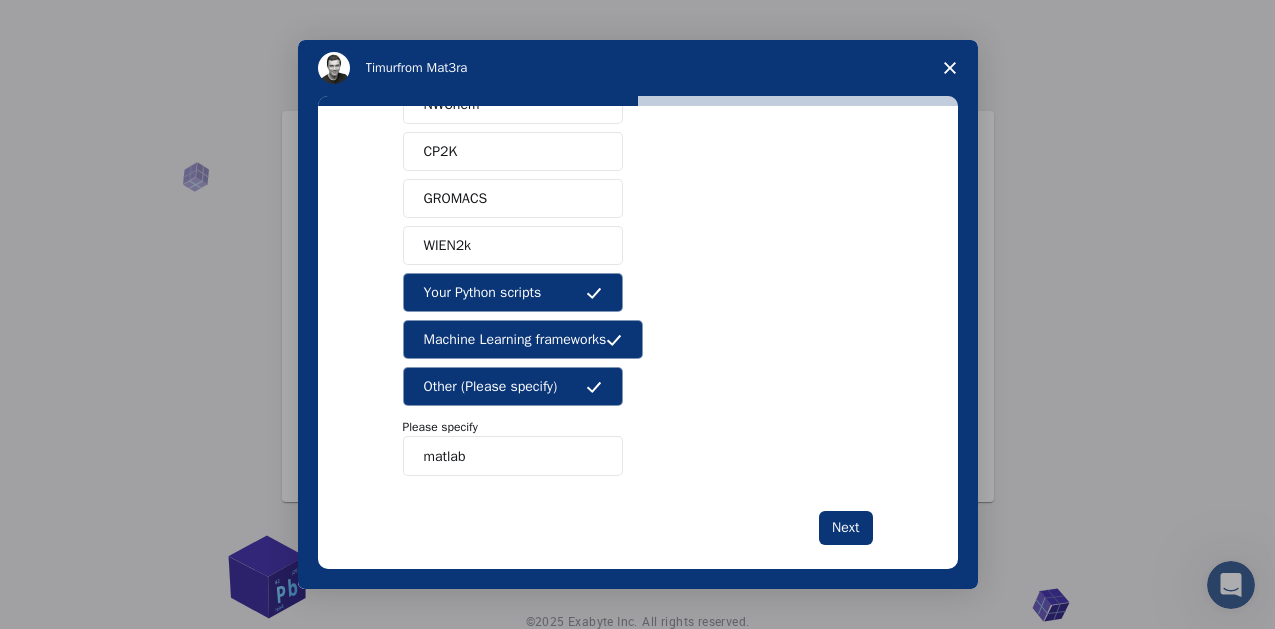 scroll, scrollTop: 262, scrollLeft: 0, axis: vertical 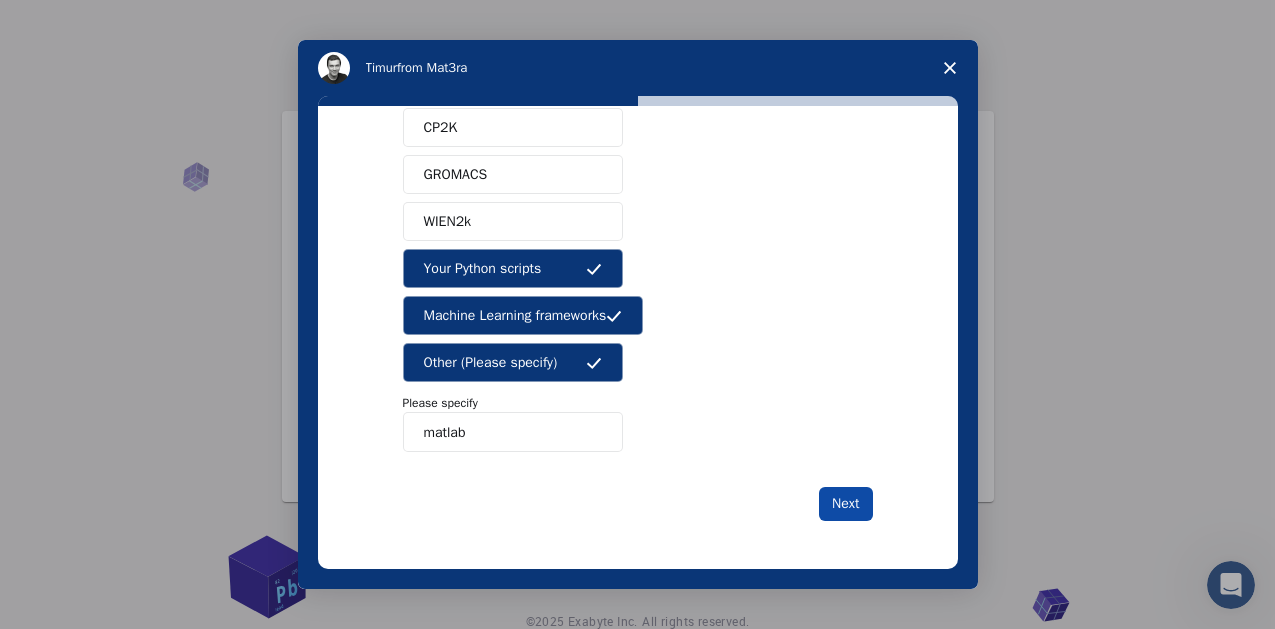 type on "matlab" 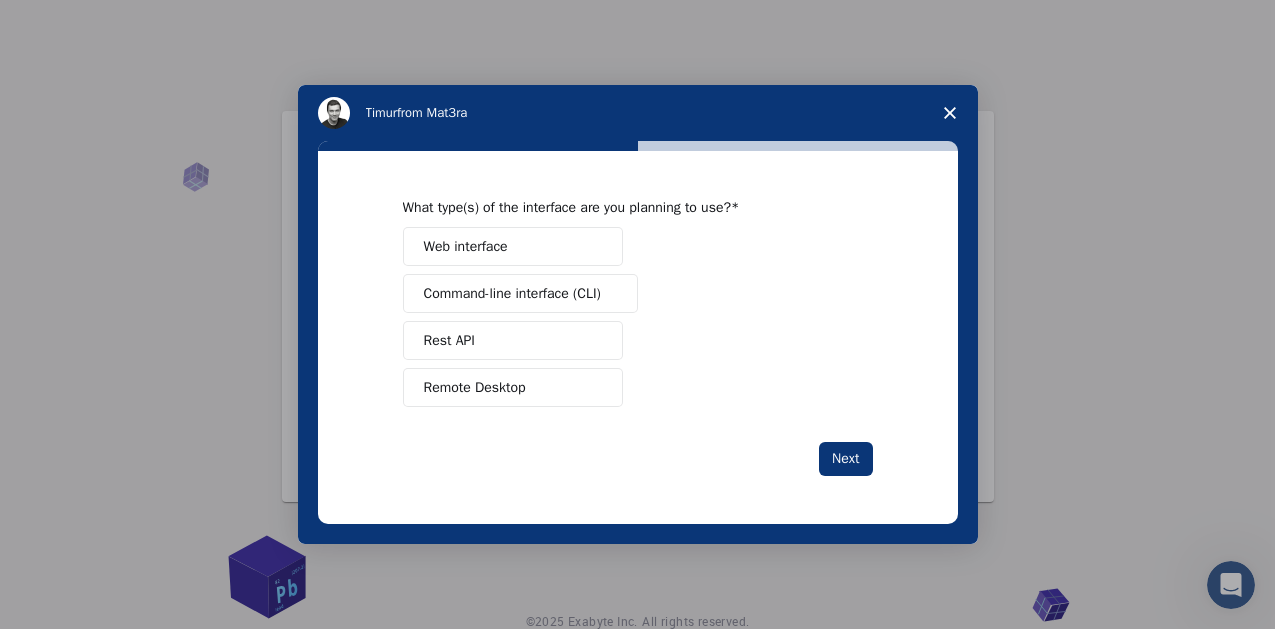 click on "Web interface" at bounding box center (513, 246) 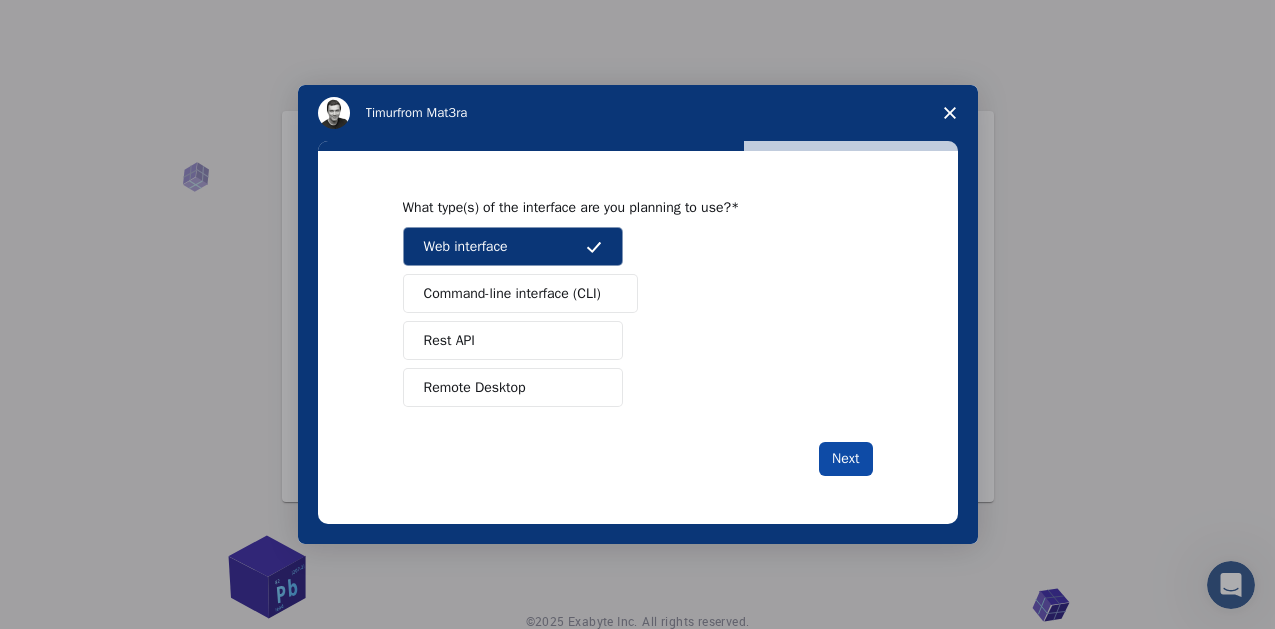 click on "Next" at bounding box center [845, 459] 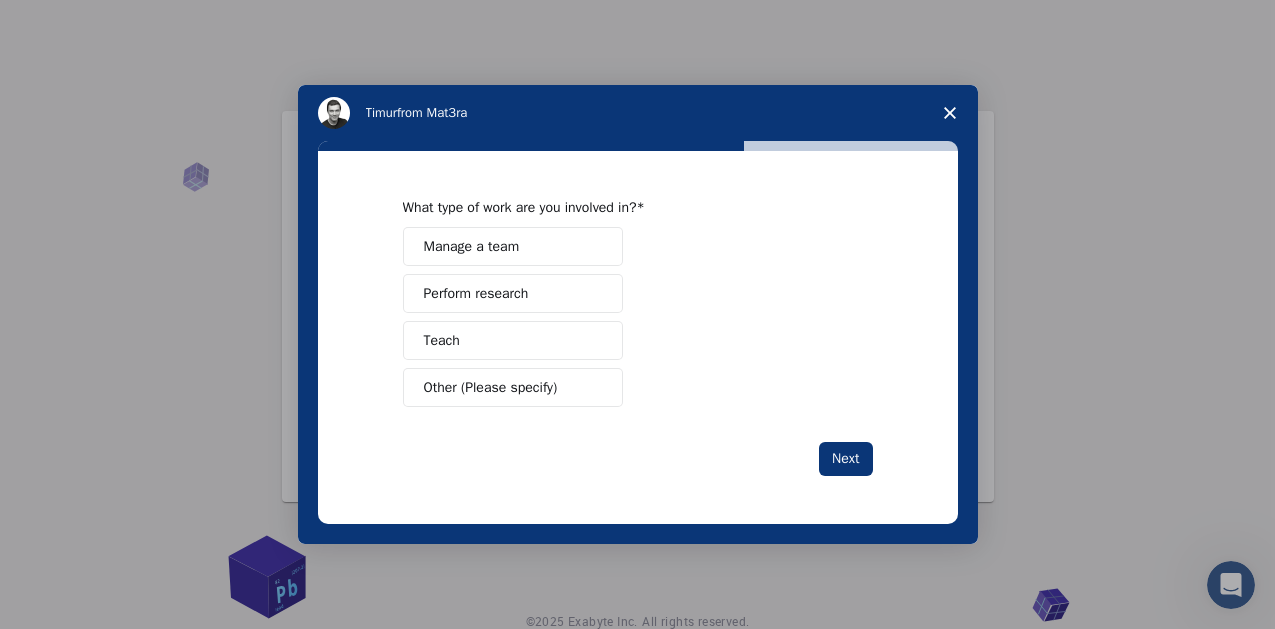 click on "Other (Please specify)" at bounding box center (513, 387) 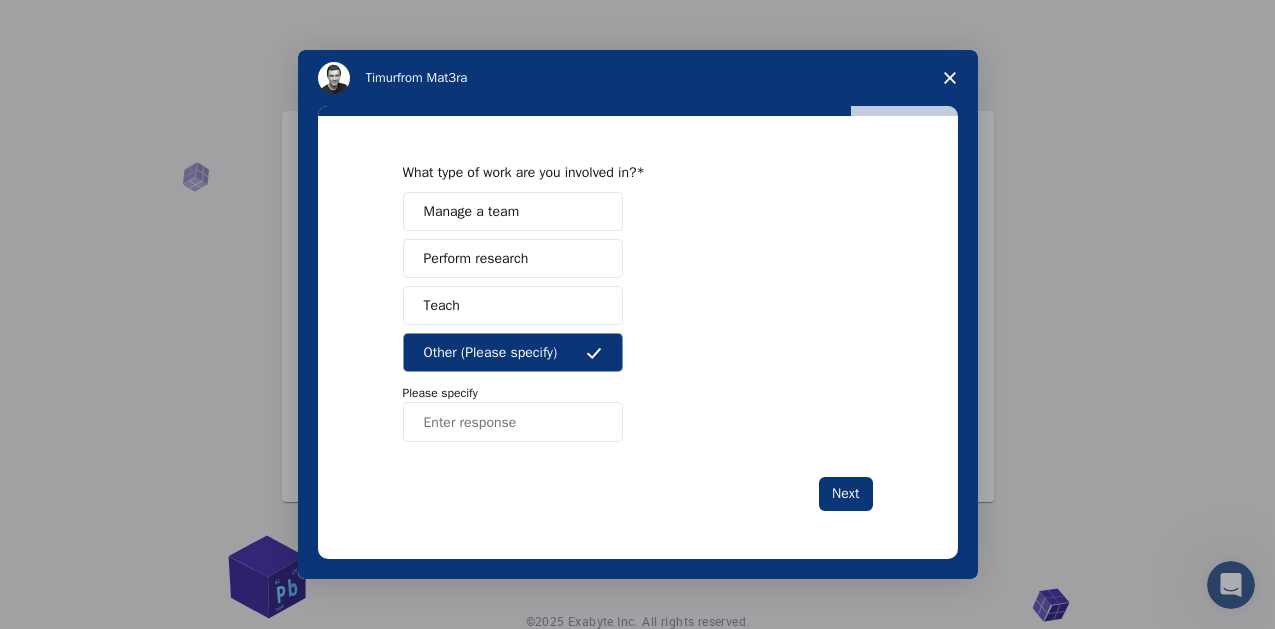 click at bounding box center [513, 422] 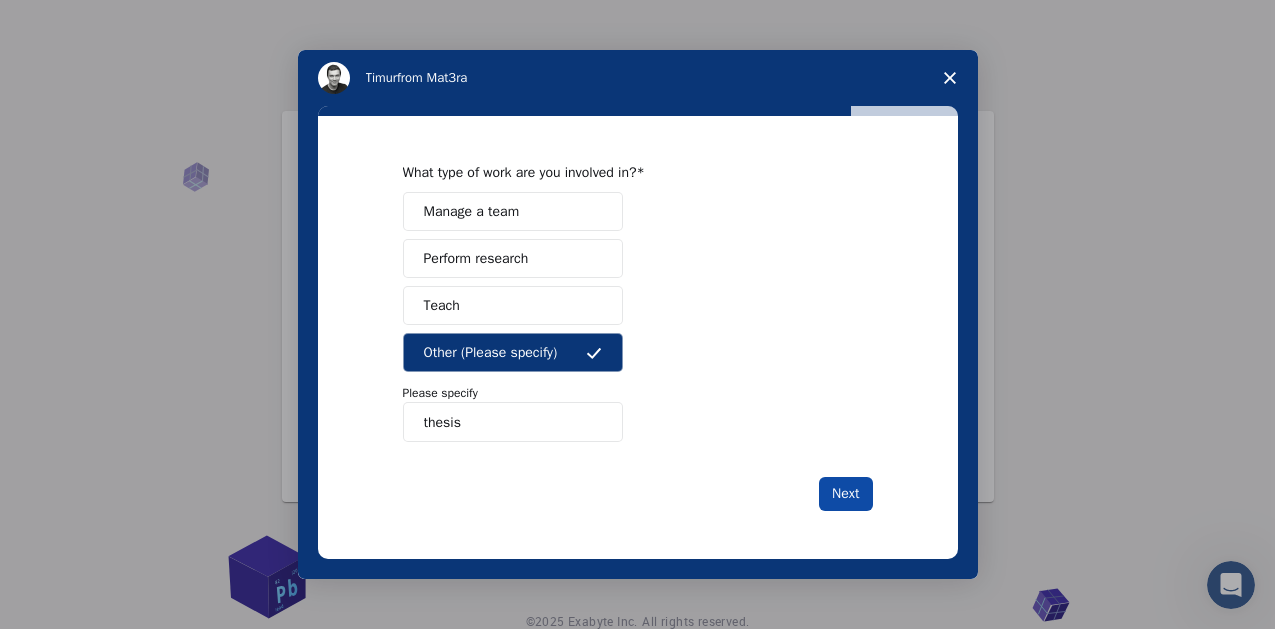 type on "thesis" 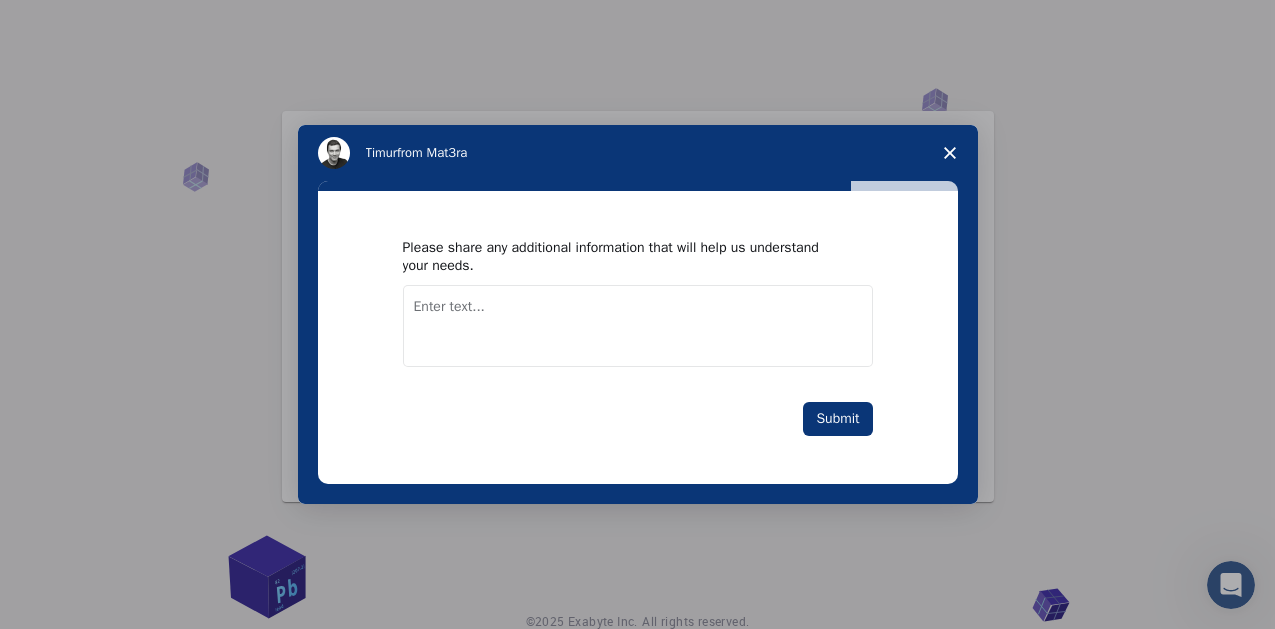 click at bounding box center [638, 326] 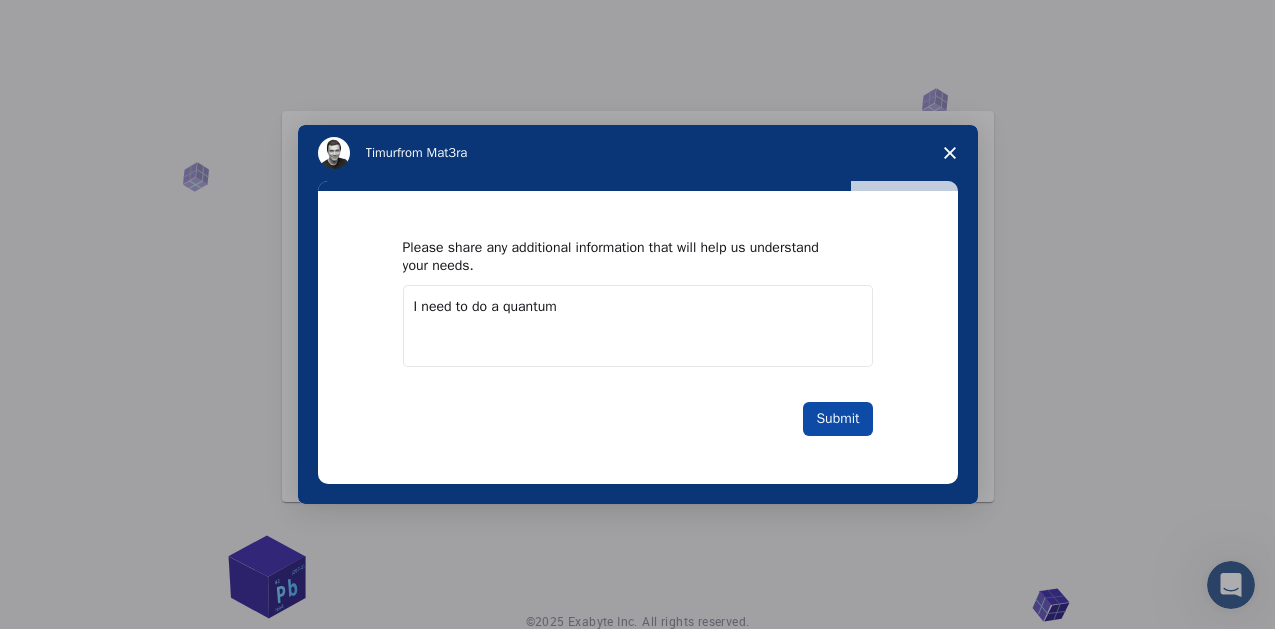 type on "I need to do a quantum" 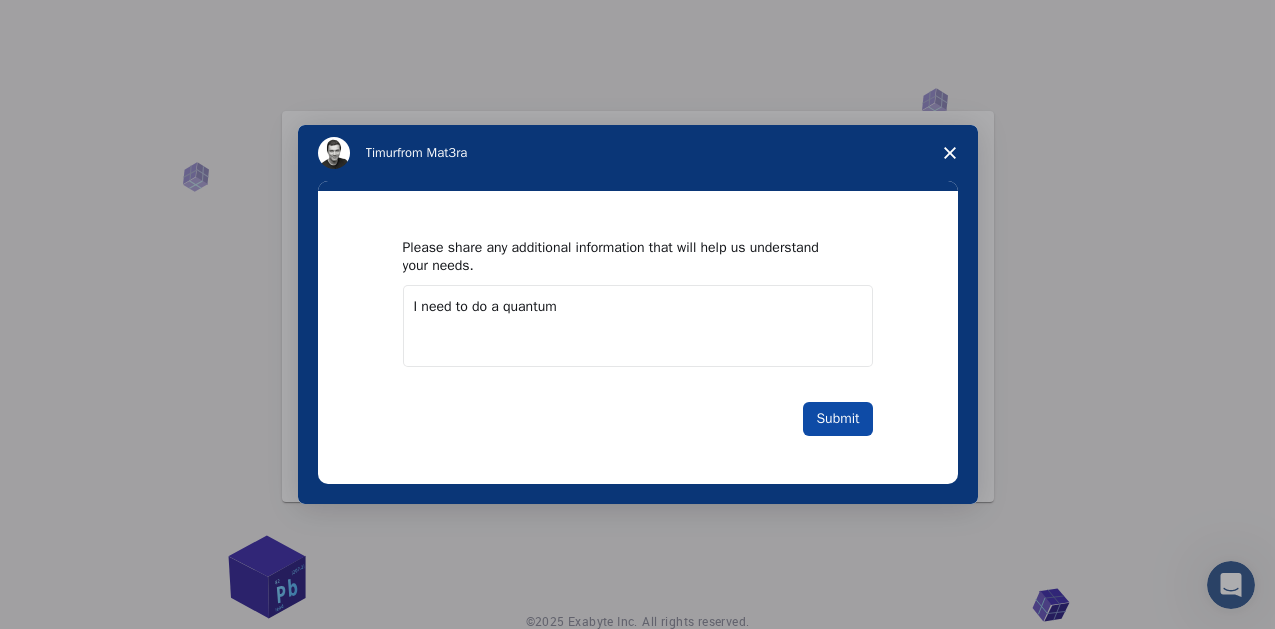 click on "Submit" at bounding box center (837, 419) 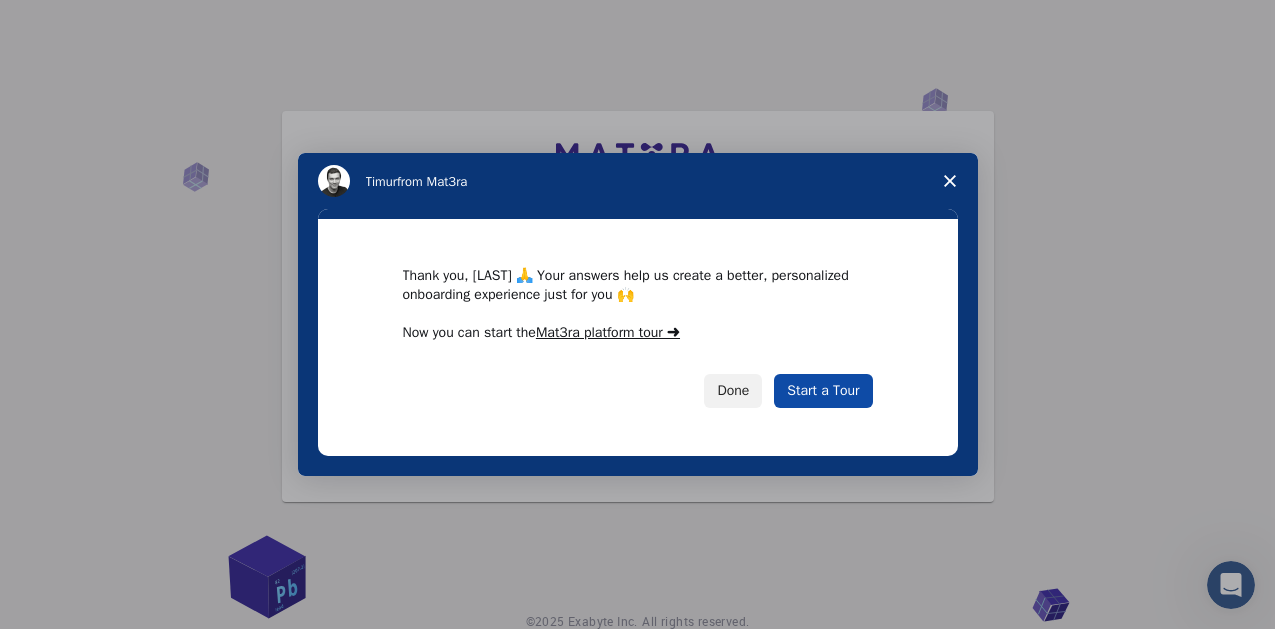 click on "Start a Tour" at bounding box center [823, 391] 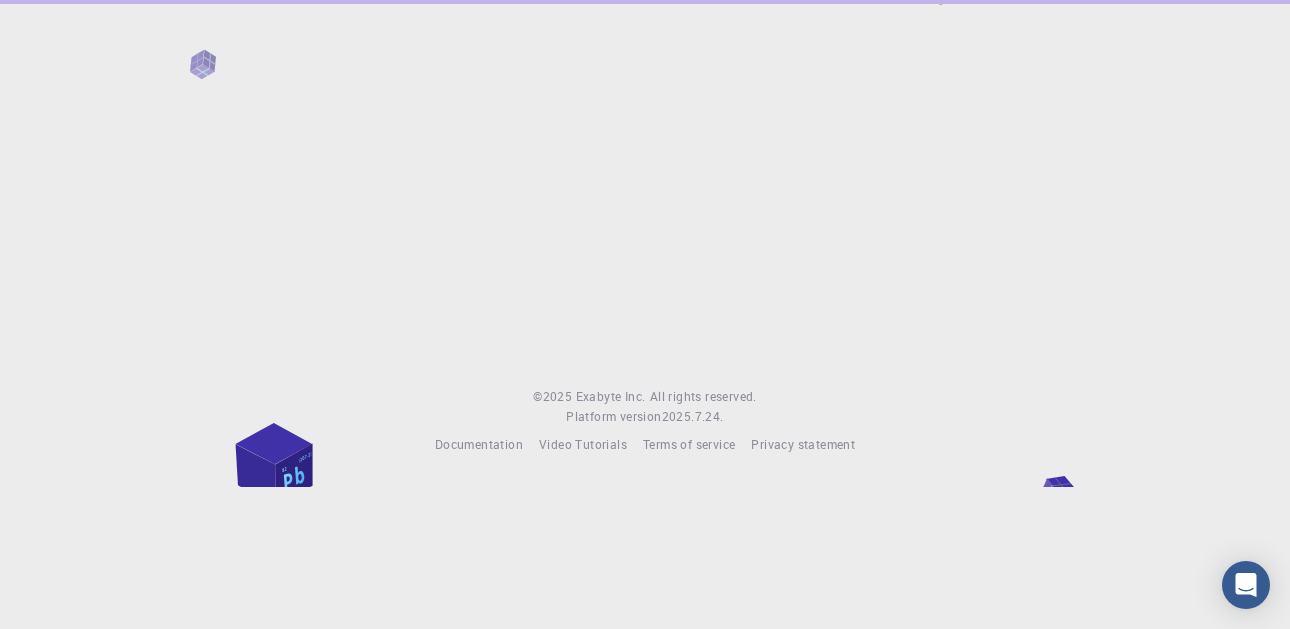 scroll, scrollTop: 0, scrollLeft: 0, axis: both 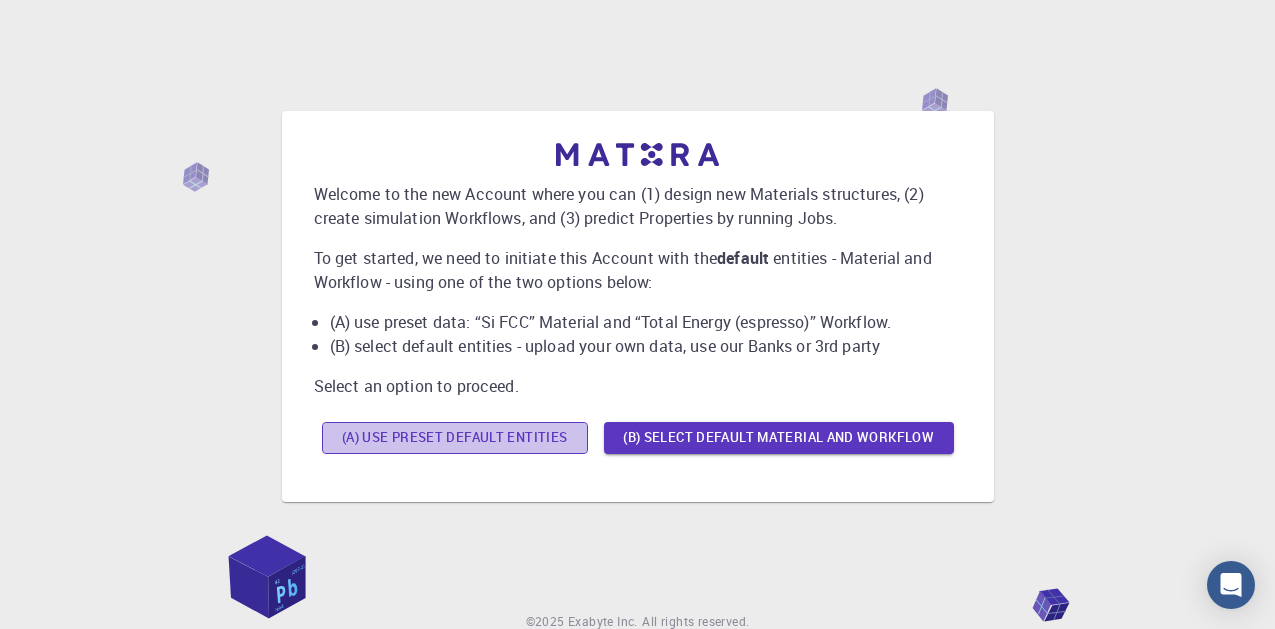 click on "(A) Use preset default entities" at bounding box center (455, 438) 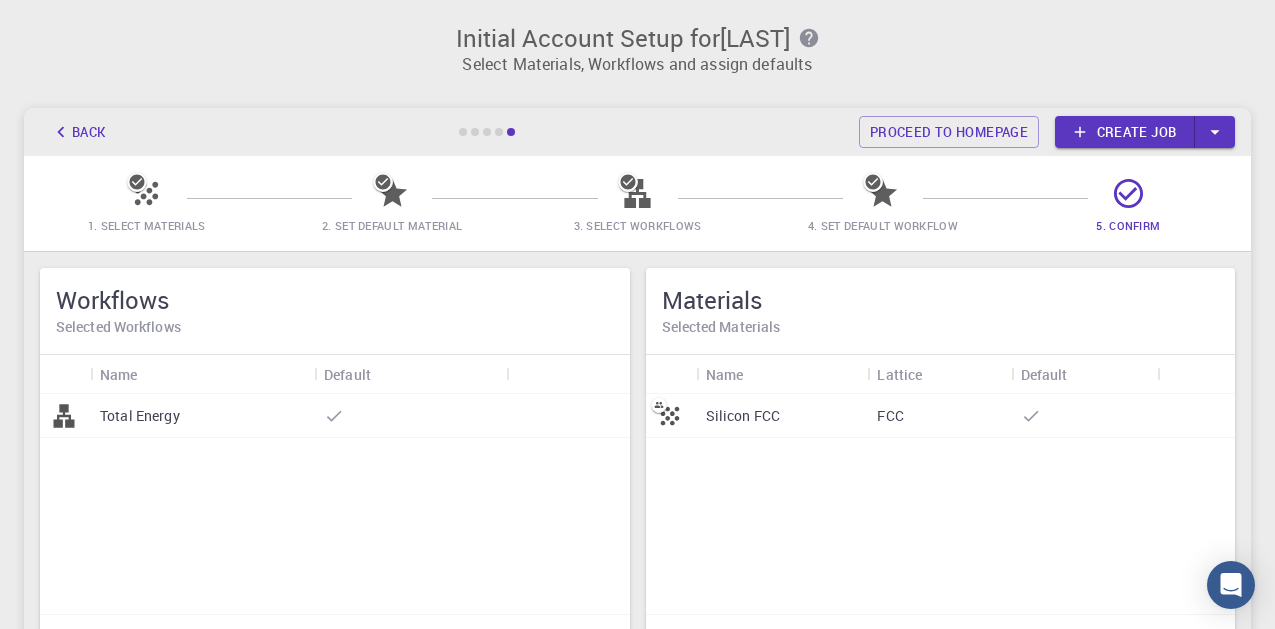 click on "Total Energy" at bounding box center [140, 416] 